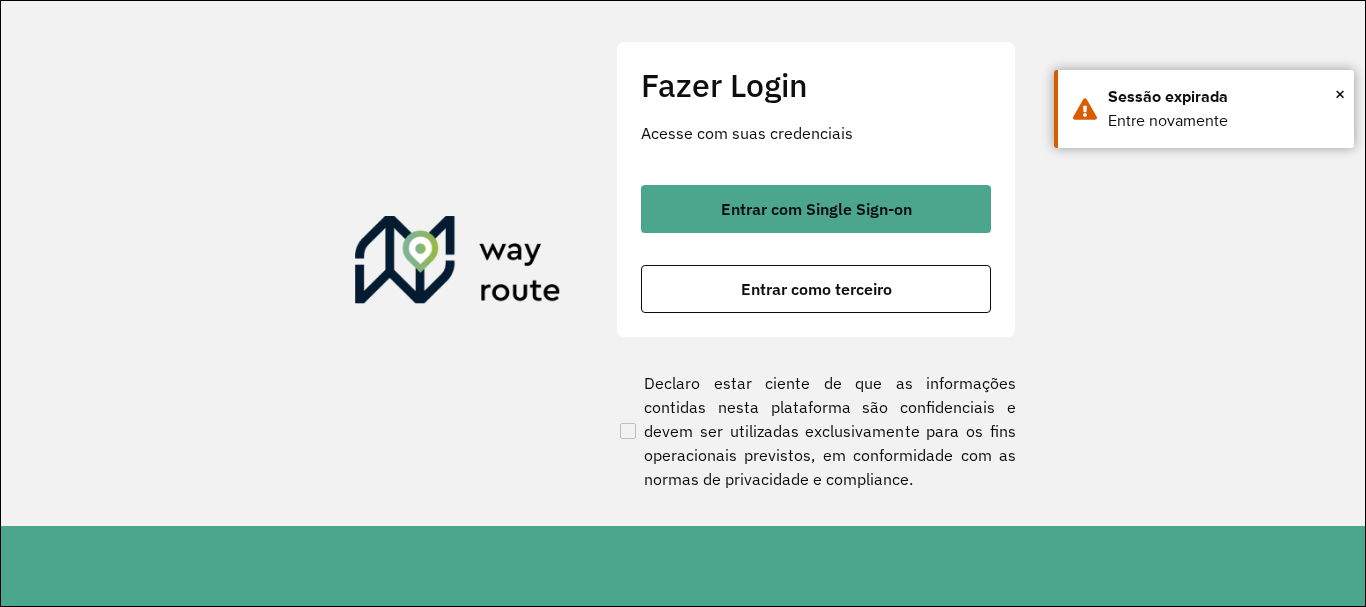scroll, scrollTop: 0, scrollLeft: 0, axis: both 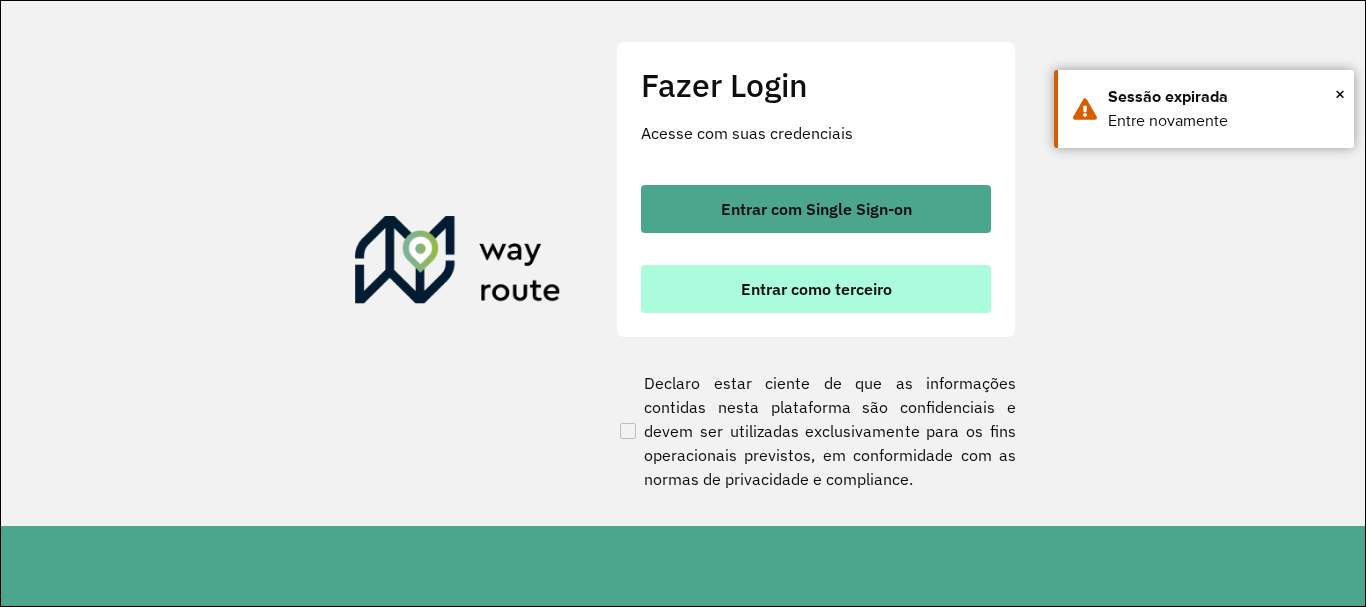 click on "Entrar como terceiro" at bounding box center (816, 289) 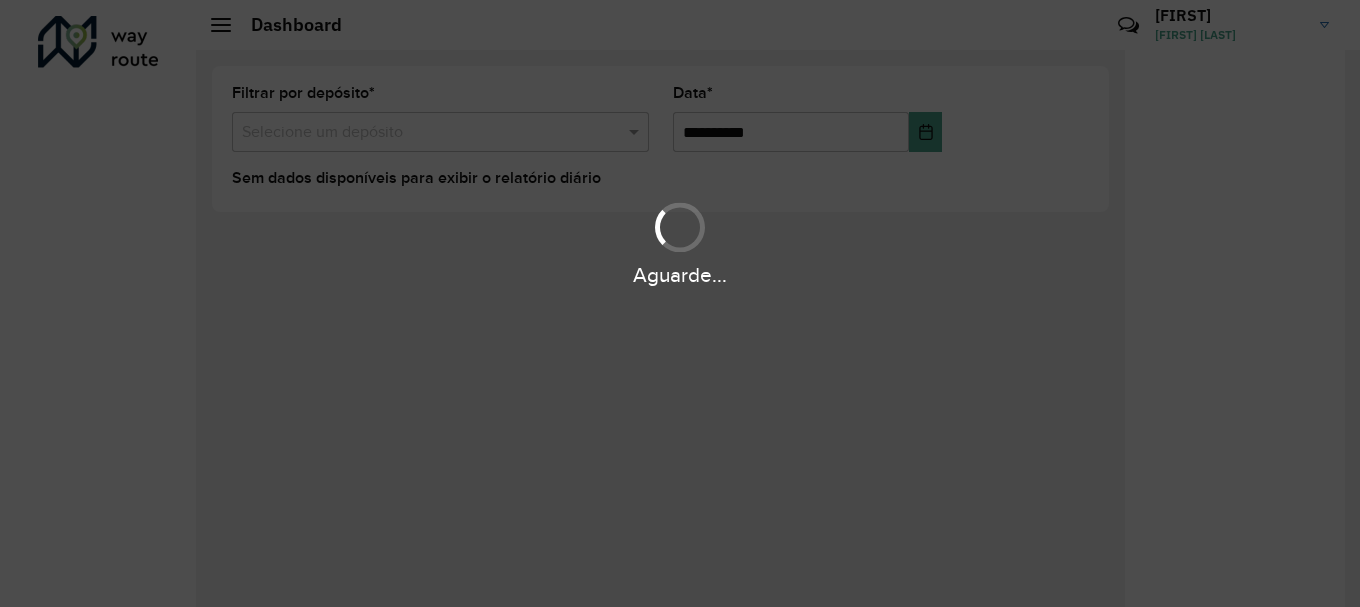 scroll, scrollTop: 0, scrollLeft: 0, axis: both 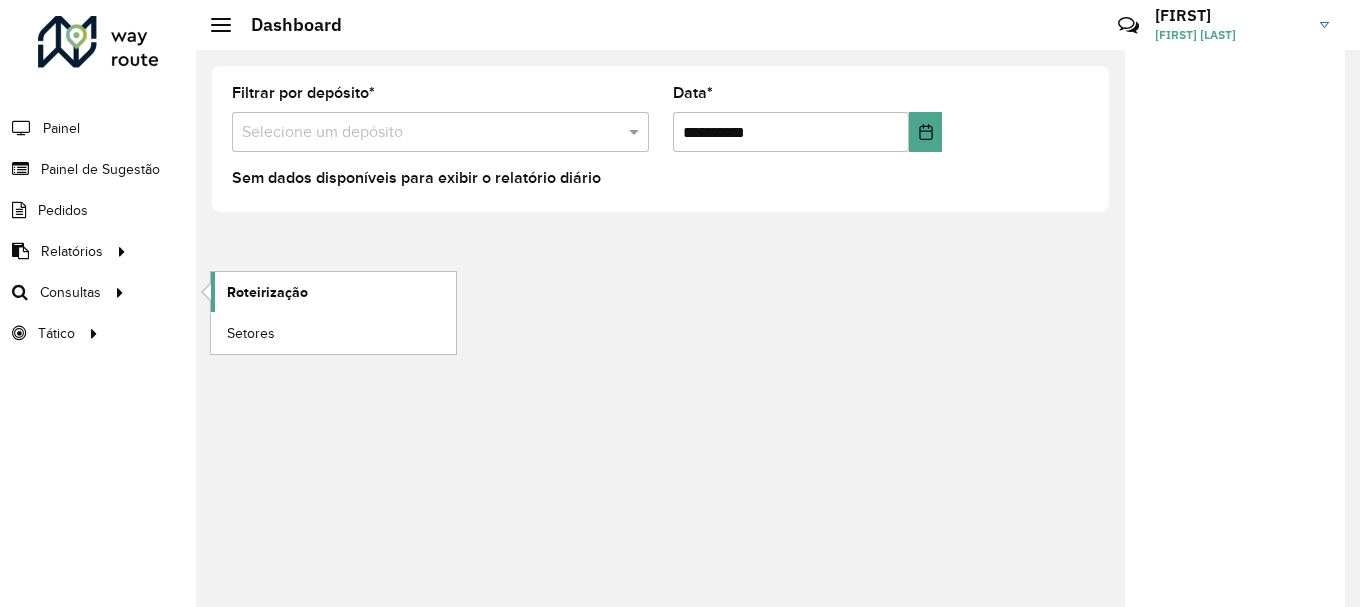 click on "Roteirização" 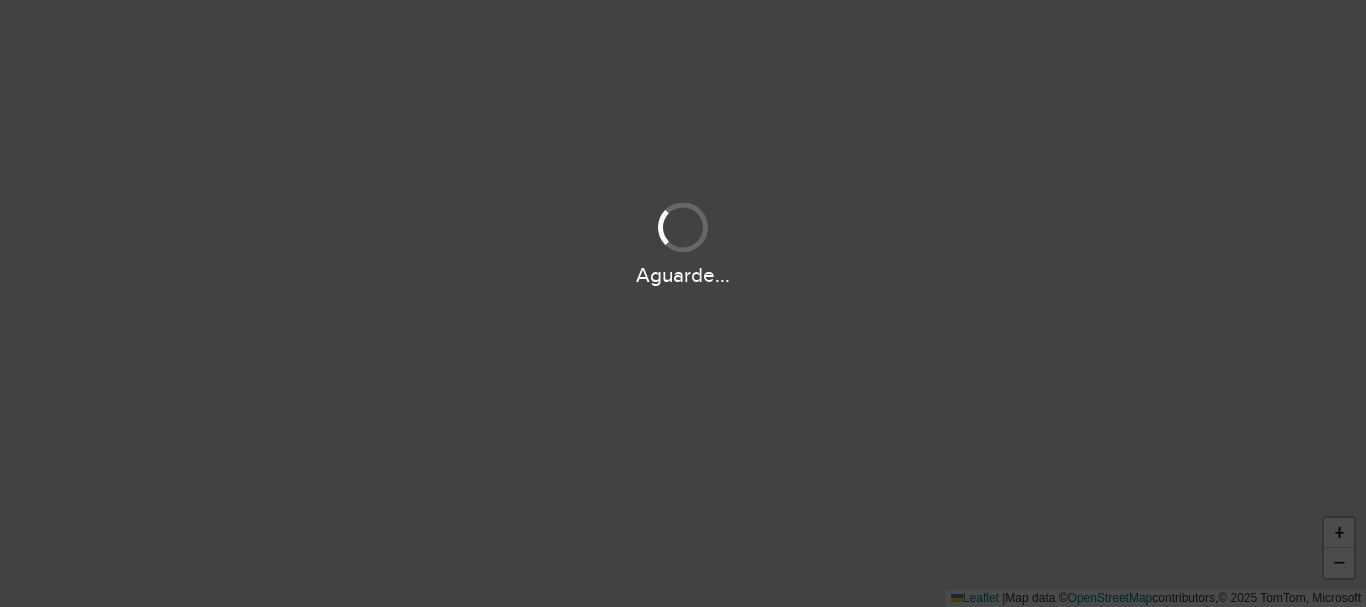 scroll, scrollTop: 0, scrollLeft: 0, axis: both 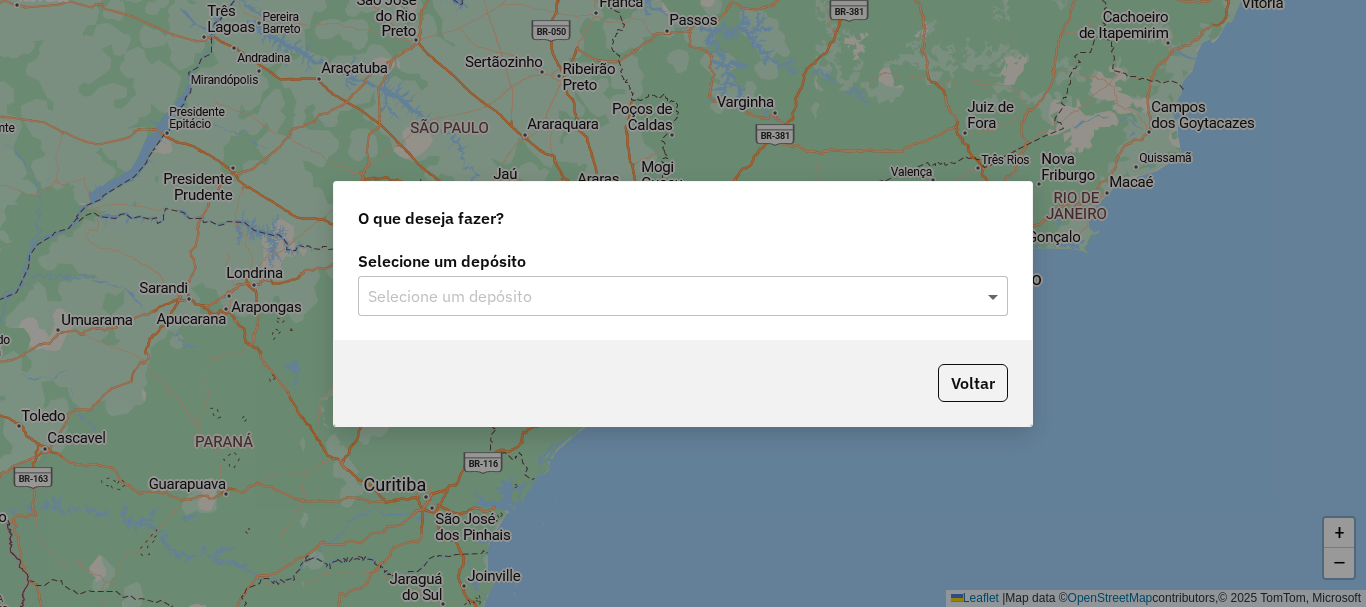 click 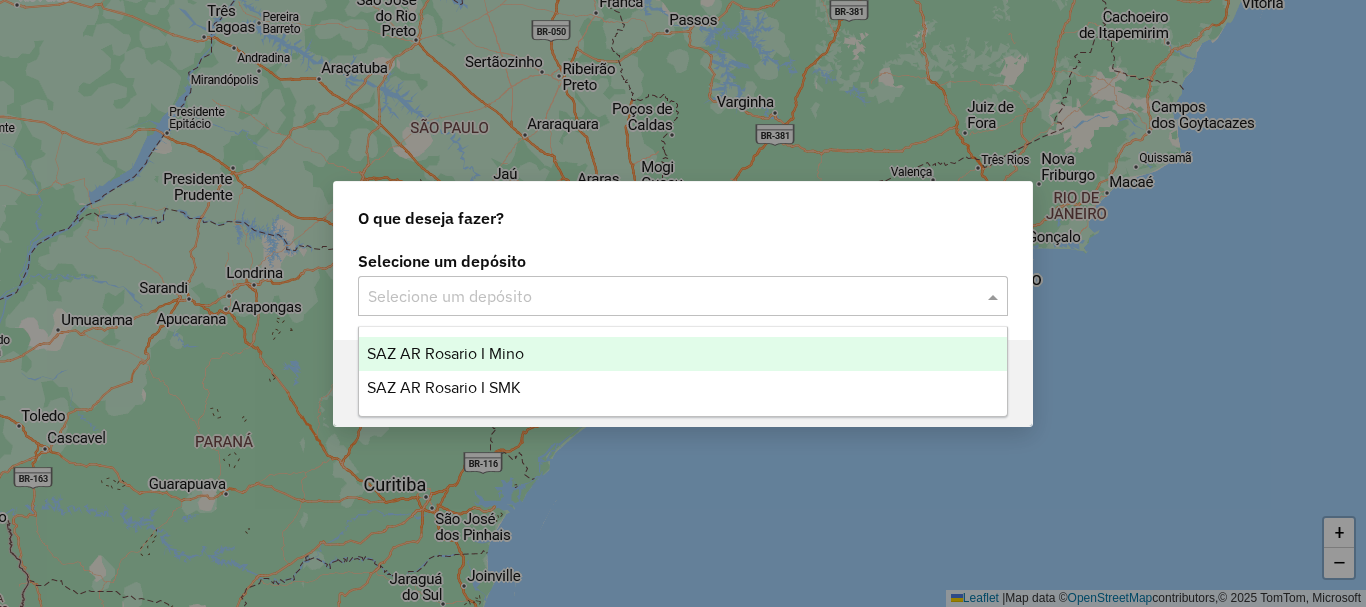 click on "SAZ AR Rosario I Mino" at bounding box center (445, 353) 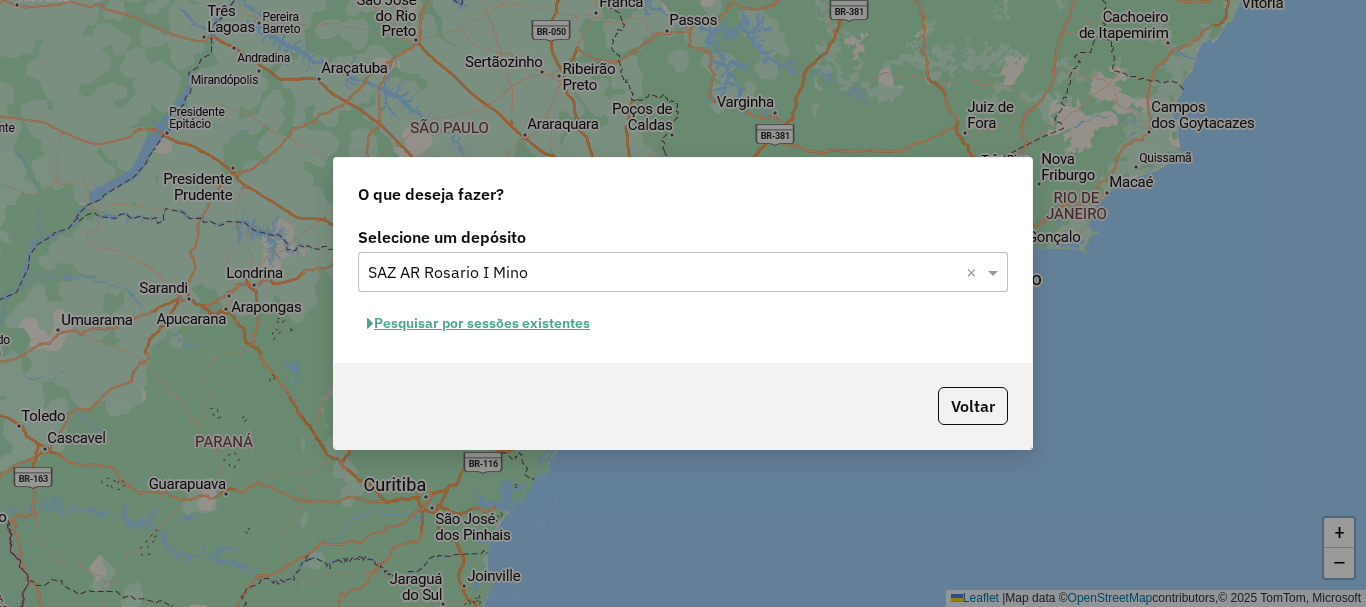 click on "Pesquisar por sessões existentes" 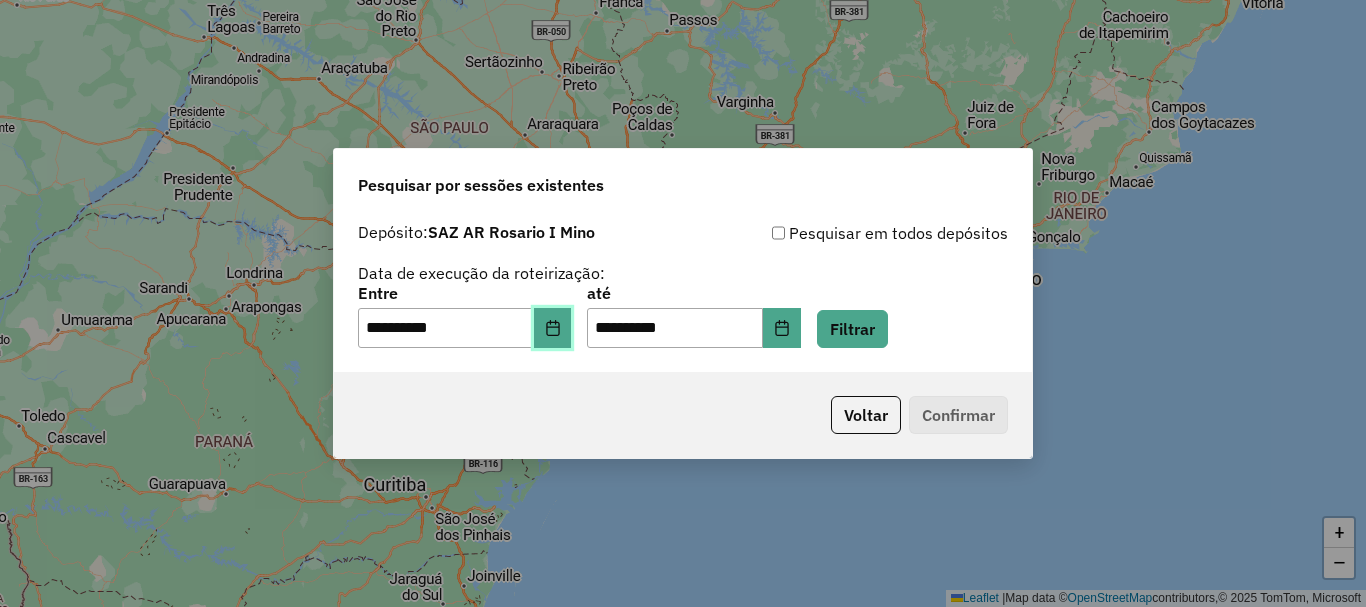 click at bounding box center (553, 328) 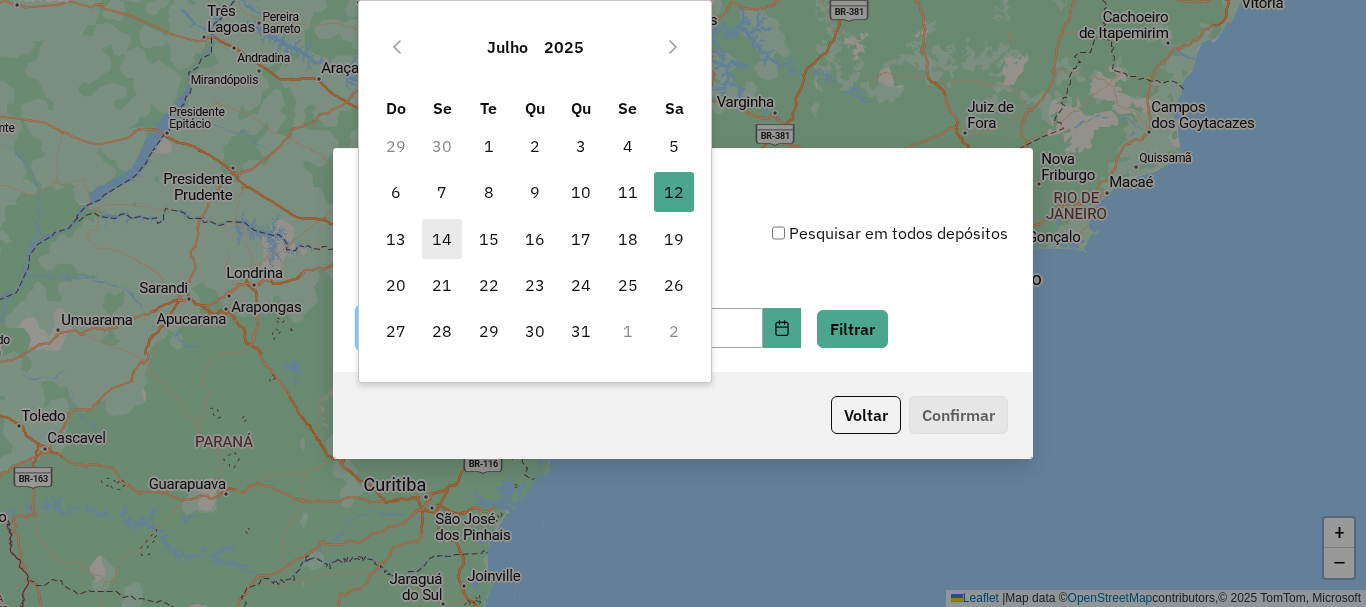 click on "14" at bounding box center [442, 239] 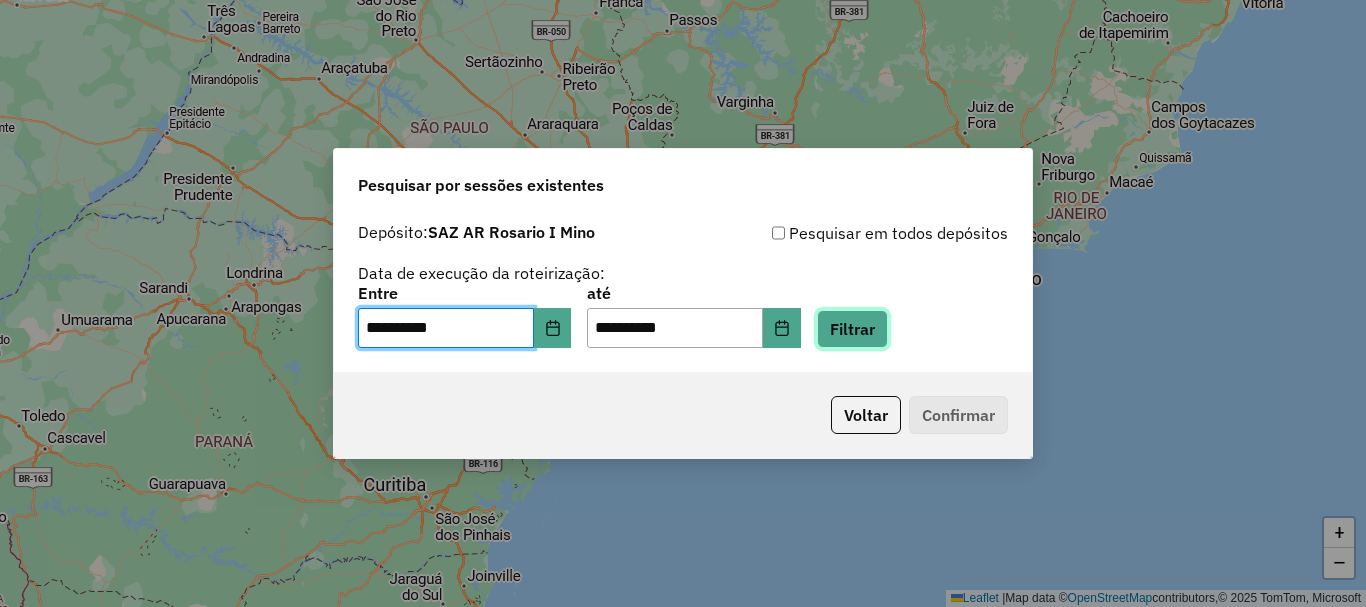 click on "Filtrar" 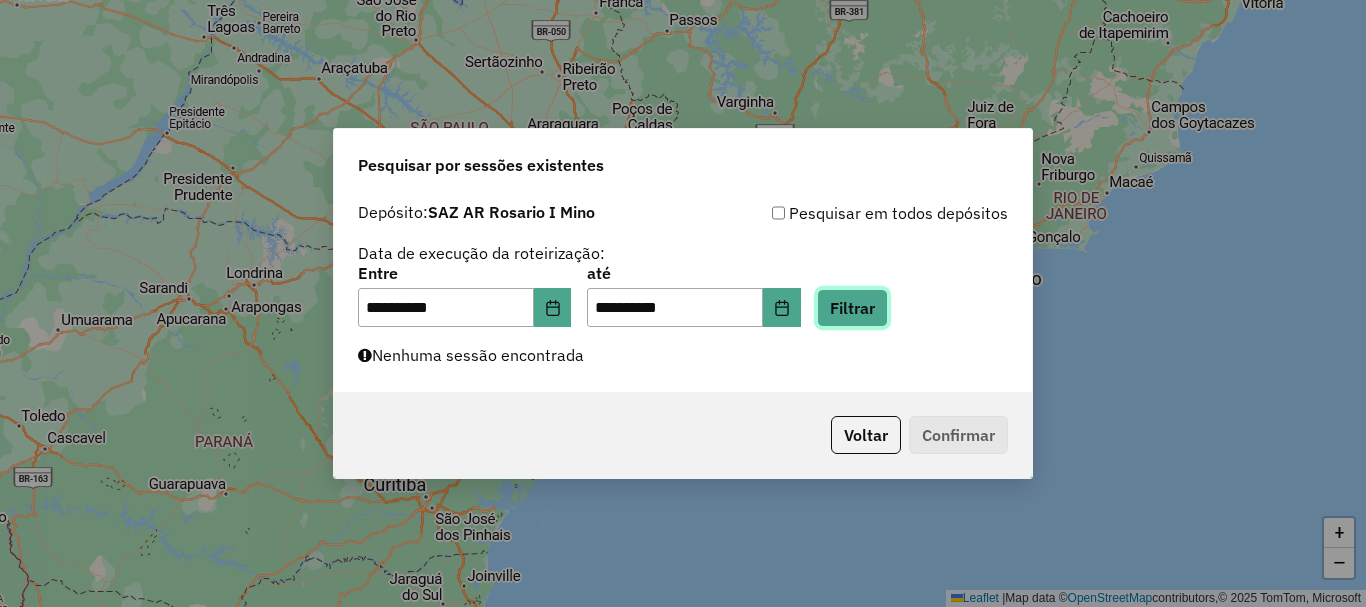 click on "Filtrar" 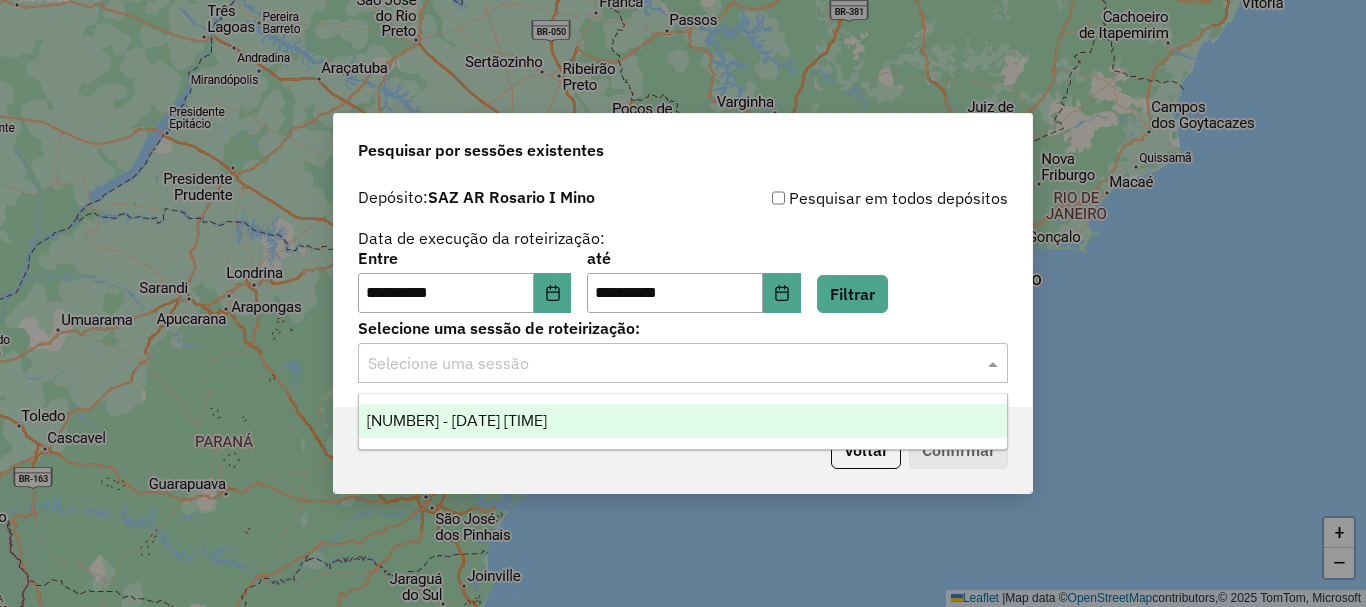 click 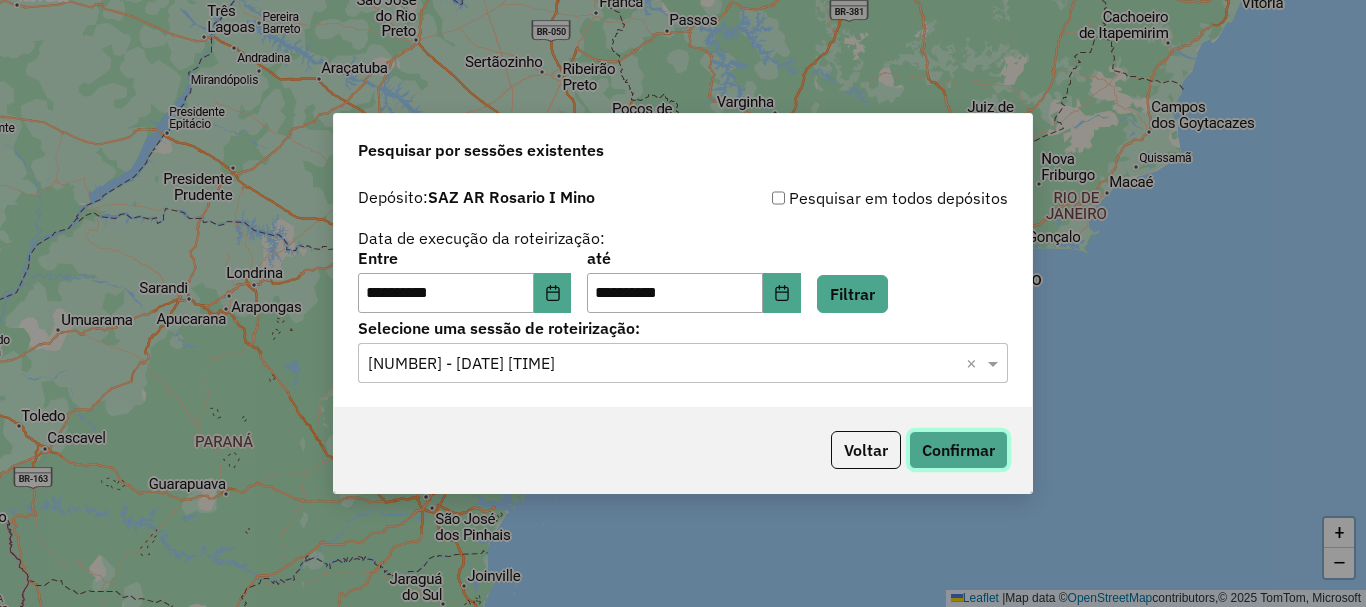 click on "Confirmar" 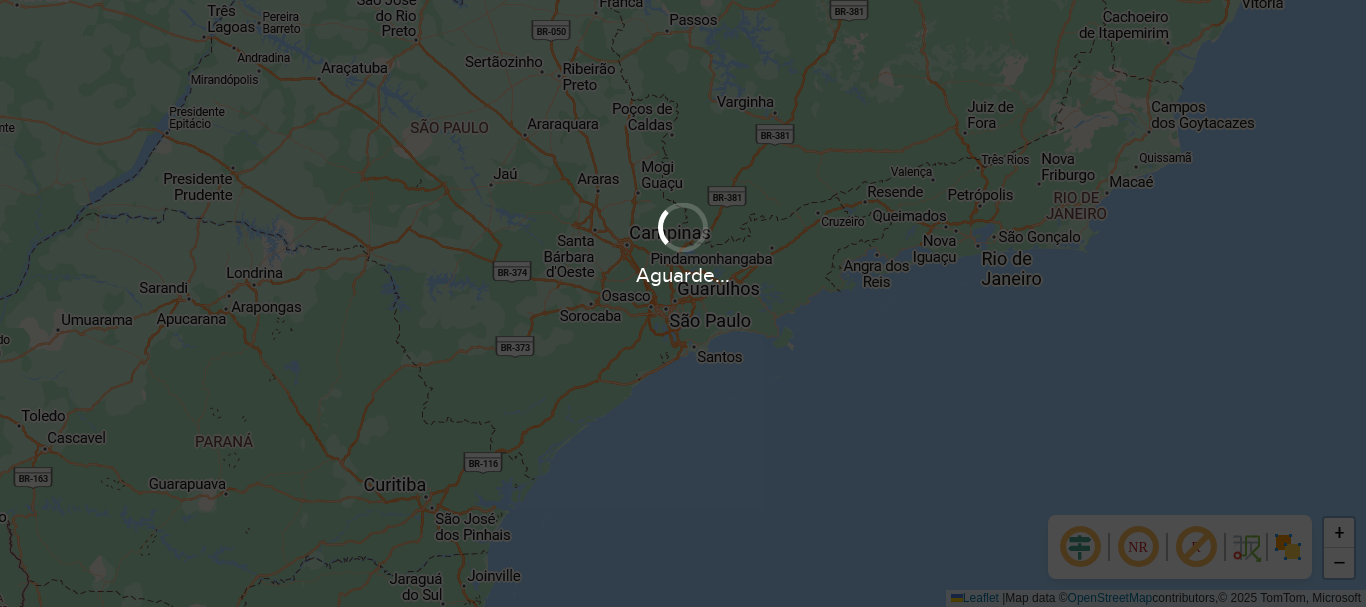 scroll, scrollTop: 0, scrollLeft: 0, axis: both 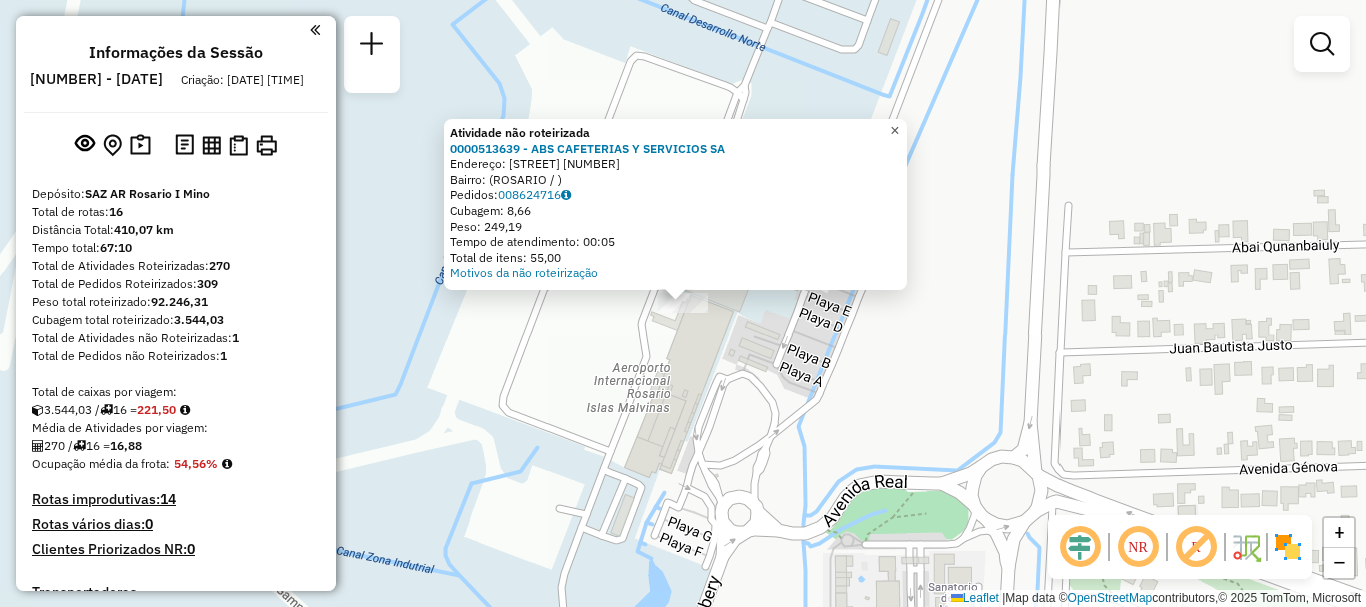 click on "×" 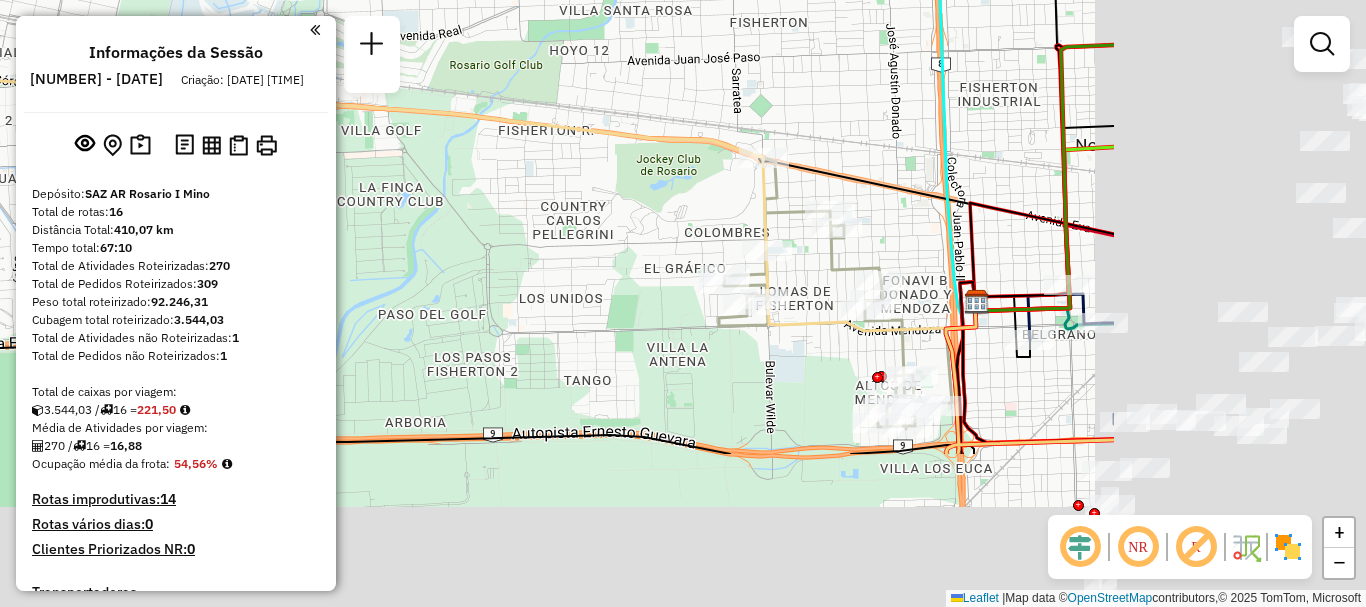 drag, startPoint x: 866, startPoint y: 349, endPoint x: 492, endPoint y: 146, distance: 425.54083 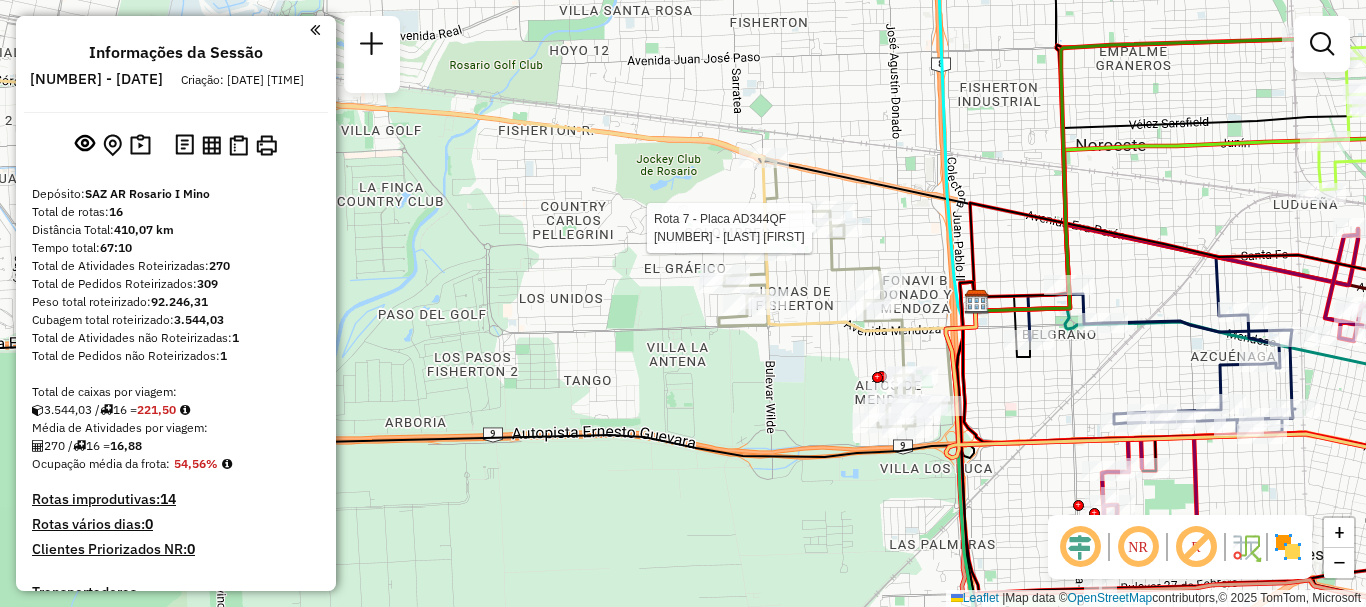 select on "**********" 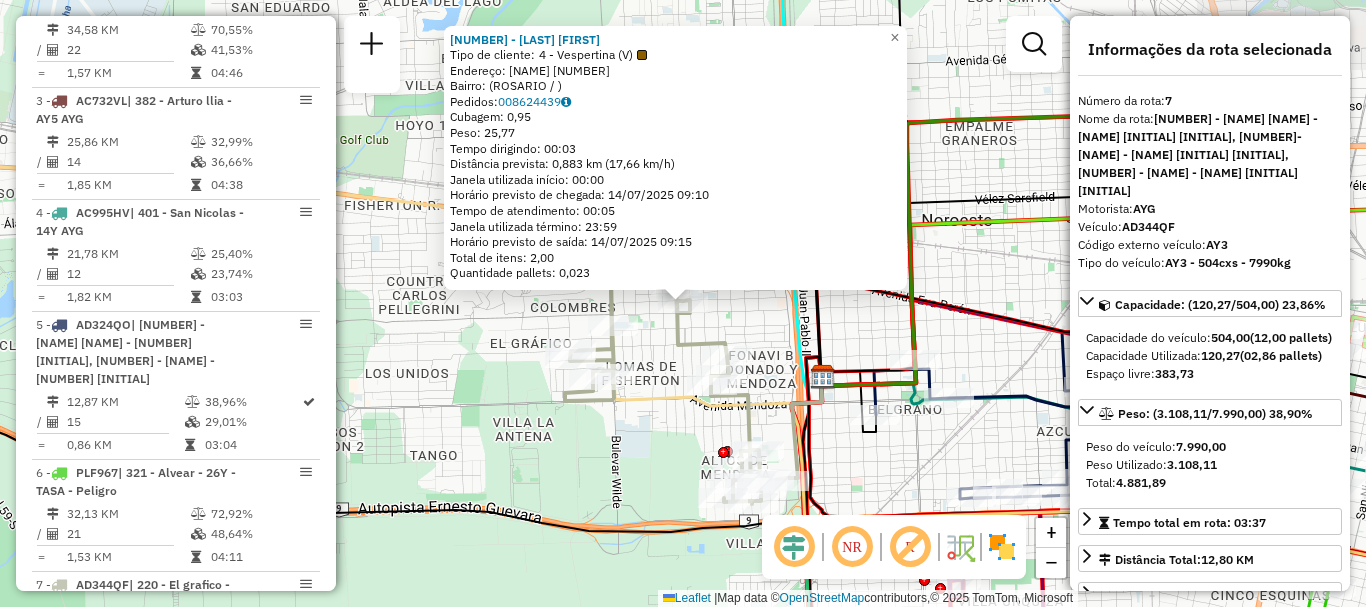 scroll, scrollTop: 1395, scrollLeft: 0, axis: vertical 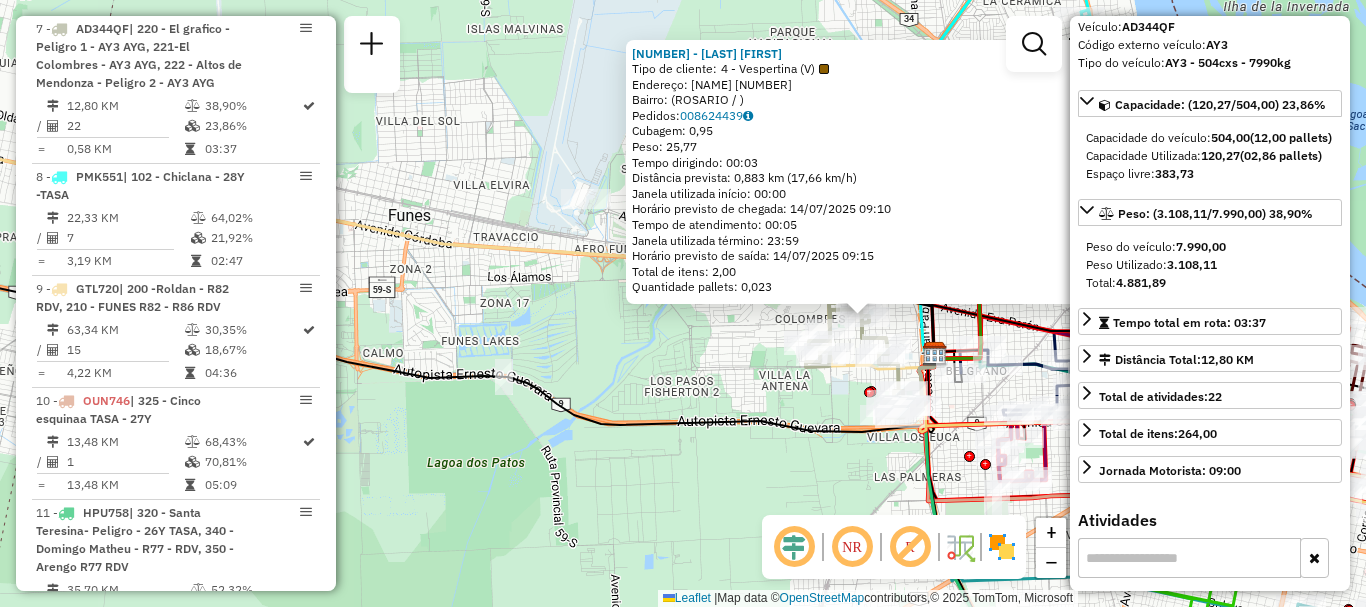 click on "[NUMBER] - [NAME] ([INITIAL])   Endereço: [NAME] [NUMBER]   Bairro:  ([CITY] / )   Pedidos:  [NUMBER]   Cubagem: [NUMBER]  Peso: [NUMBER]  Tempo dirigindo: [TIME]   Distância prevista: [NUMBER] km ([NUMBER] km/h)   Janela utilizada início: [TIME]   Horário previsto de chegada: [DATE] [TIME]   Tempo de atendimento: [TIME]   Janela utilizada término: [TIME]   Horário previsto de saída: [DATE] [TIME]   Total de itens: [NUMBER]   Quantidade pallets: [NUMBER]  × Janela de atendimento Grade de atendimento Capacidade Transportadoras Veículos Cliente Pedidos  Rotas Selecione os dias de semana para filtrar as janelas de atendimento  Seg   Ter   Qua   Qui   Sex   Sáb   Dom  Informe o período da janela de atendimento: De: Até:  Filtrar exatamente a janela do cliente  Considerar janela de atendimento padrão  Selecione os dias de semana para filtrar as grades de atendimento  Seg   Ter   Qua   Qui   Sex   Sáb   Dom   Considerar clientes sem dia de atendimento cadastrado  Peso mínimo:  De:" 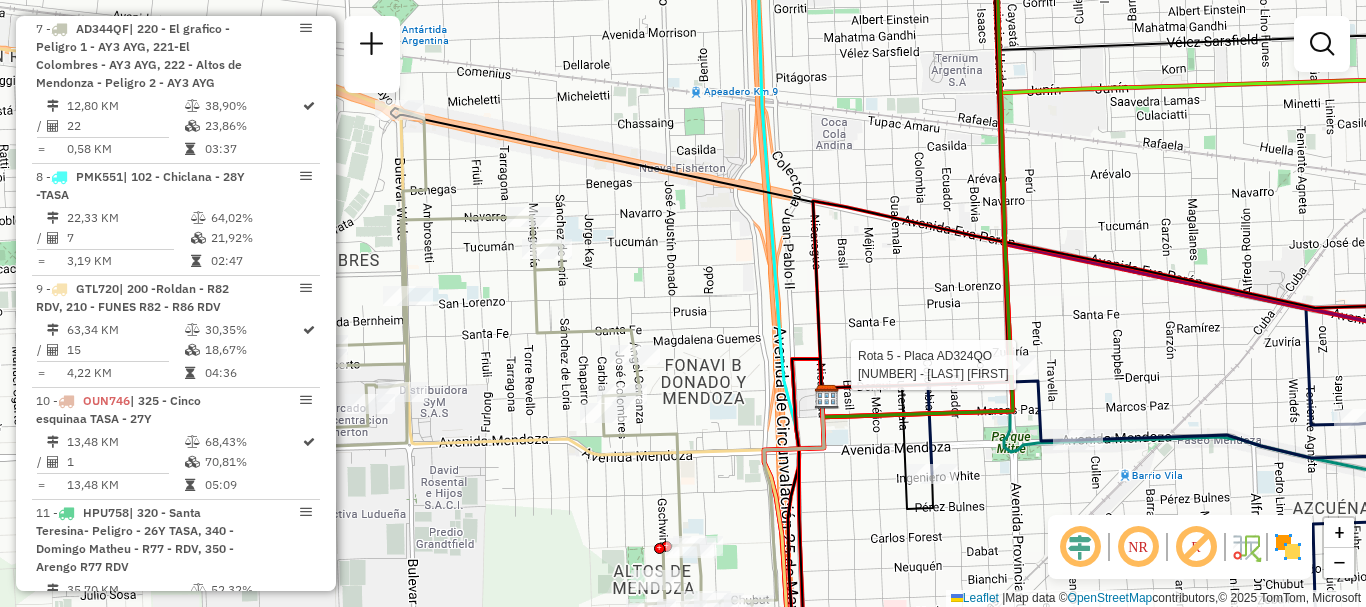 select on "**********" 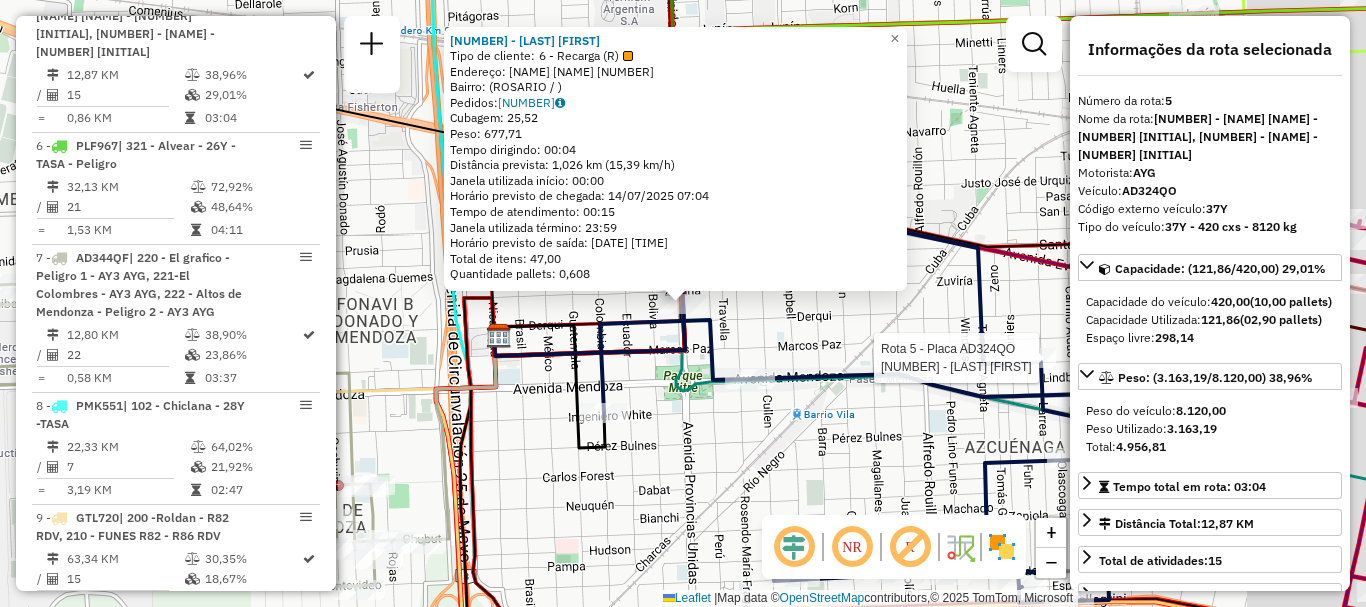scroll, scrollTop: 1153, scrollLeft: 0, axis: vertical 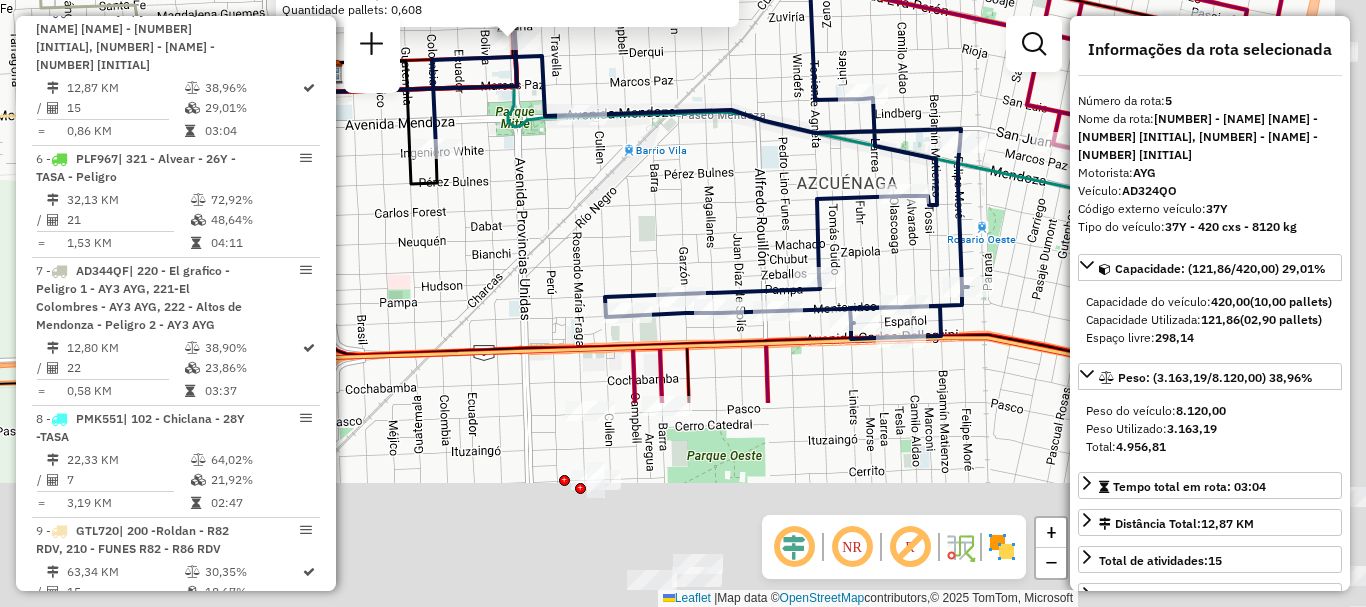 drag, startPoint x: 888, startPoint y: 405, endPoint x: 650, endPoint y: 104, distance: 383.72516 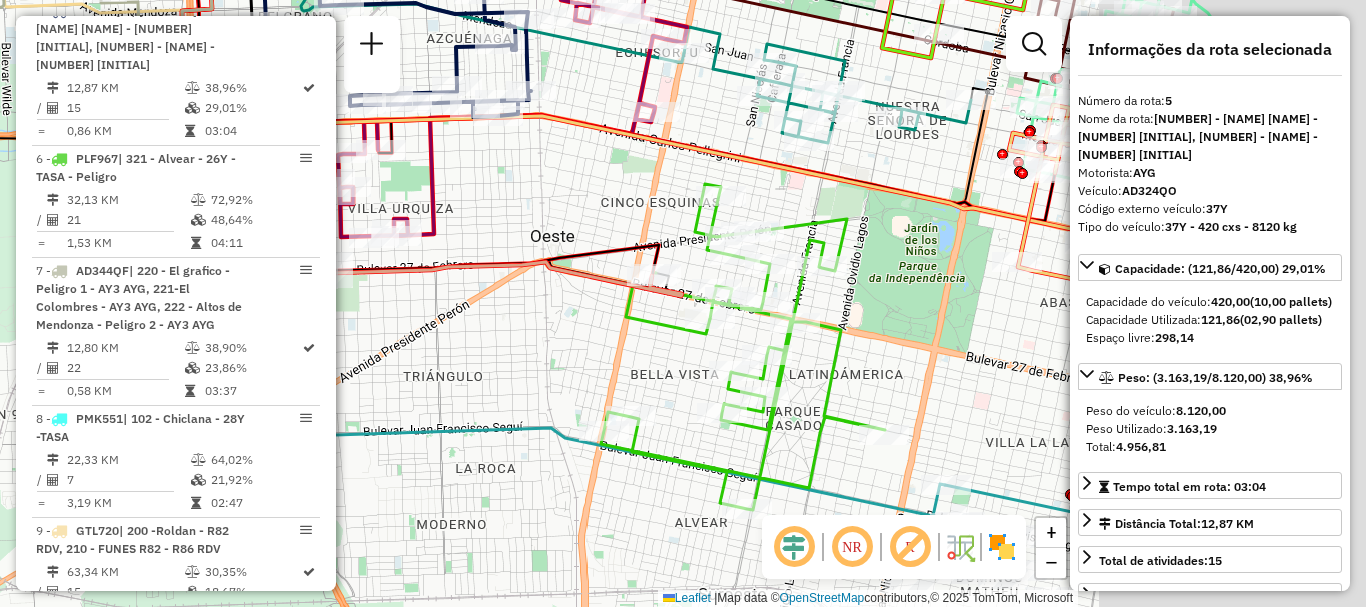 drag, startPoint x: 770, startPoint y: 270, endPoint x: 569, endPoint y: 208, distance: 210.34496 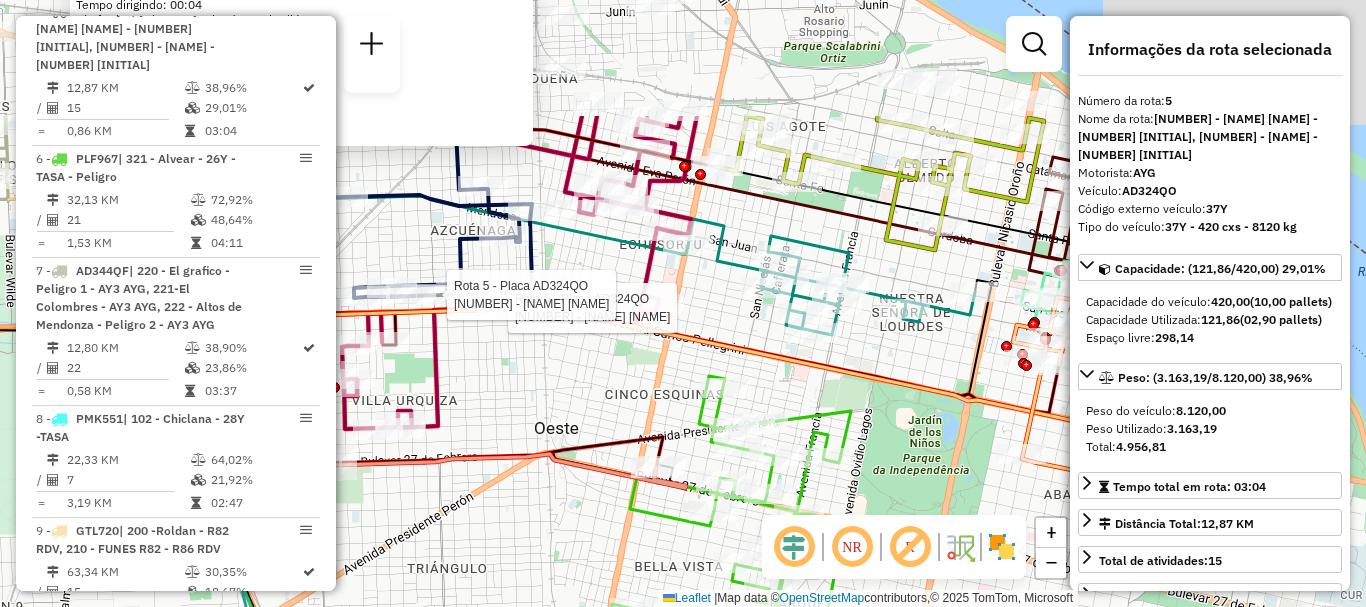 drag, startPoint x: 649, startPoint y: 185, endPoint x: 648, endPoint y: 362, distance: 177.00282 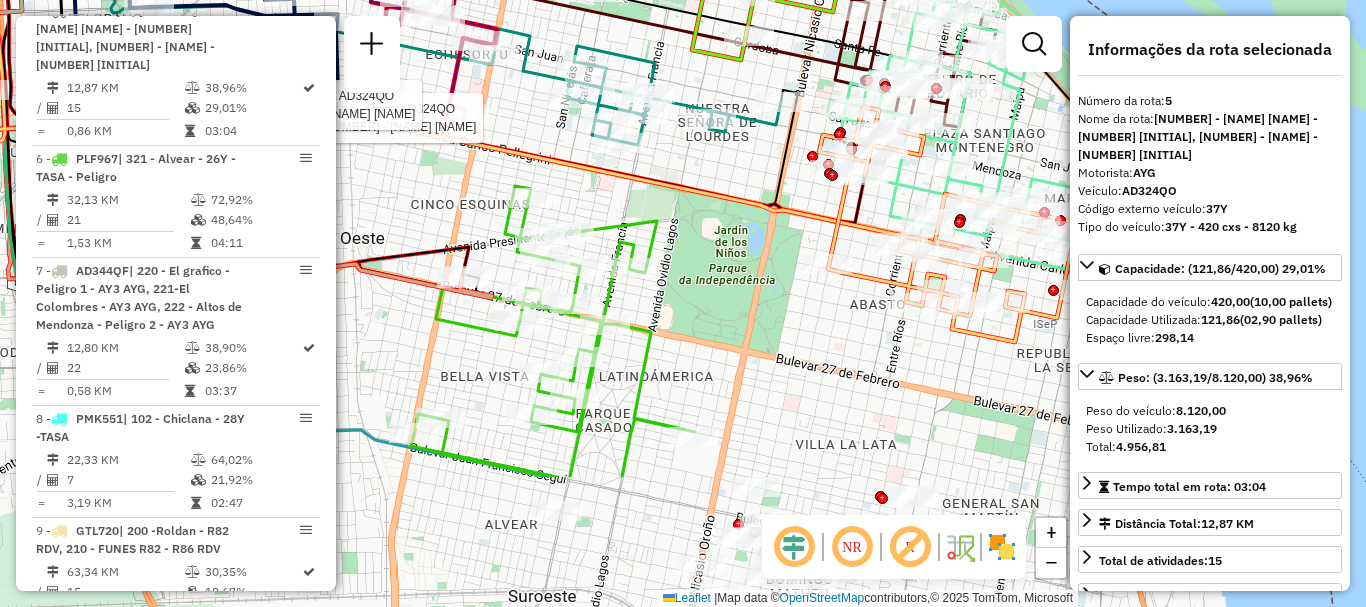 drag, startPoint x: 640, startPoint y: 282, endPoint x: 489, endPoint y: 154, distance: 197.95201 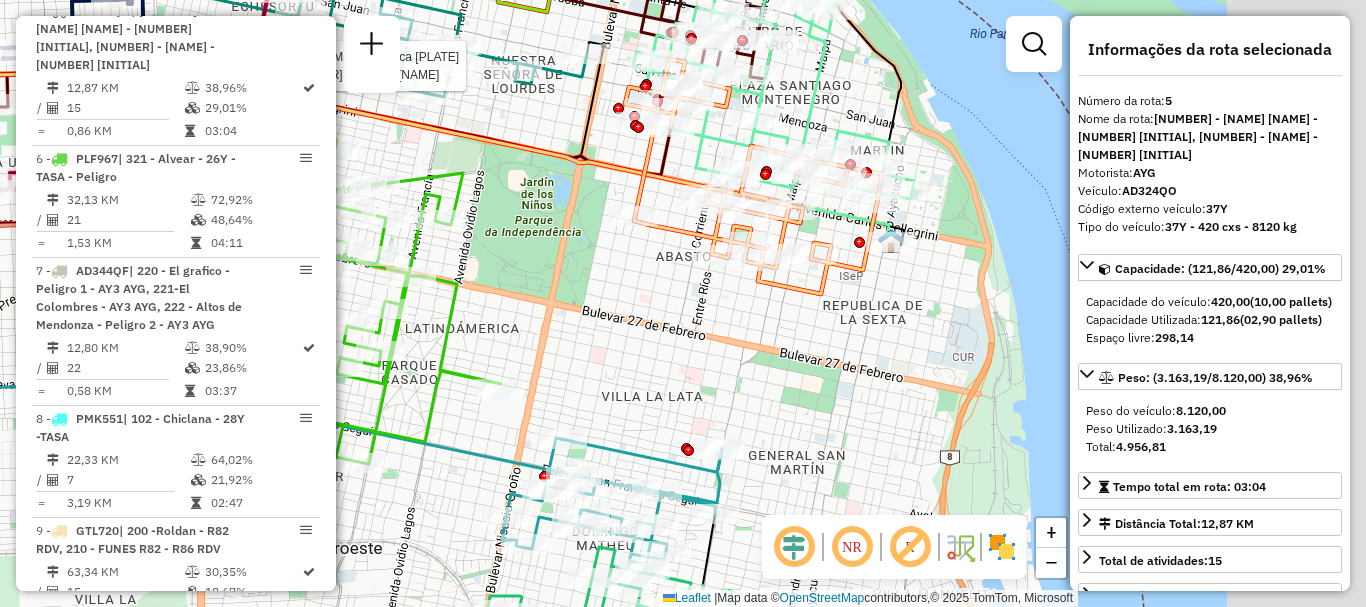 drag, startPoint x: 571, startPoint y: 150, endPoint x: 513, endPoint y: 127, distance: 62.39391 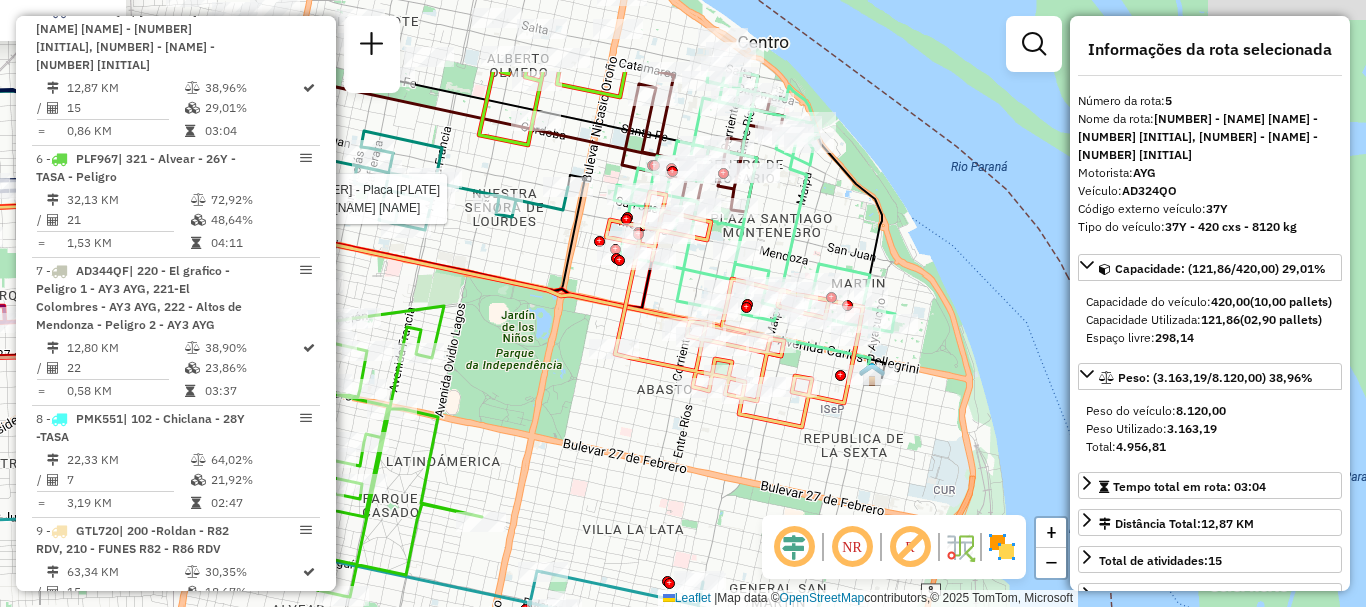 drag, startPoint x: 631, startPoint y: 184, endPoint x: 617, endPoint y: 309, distance: 125.781555 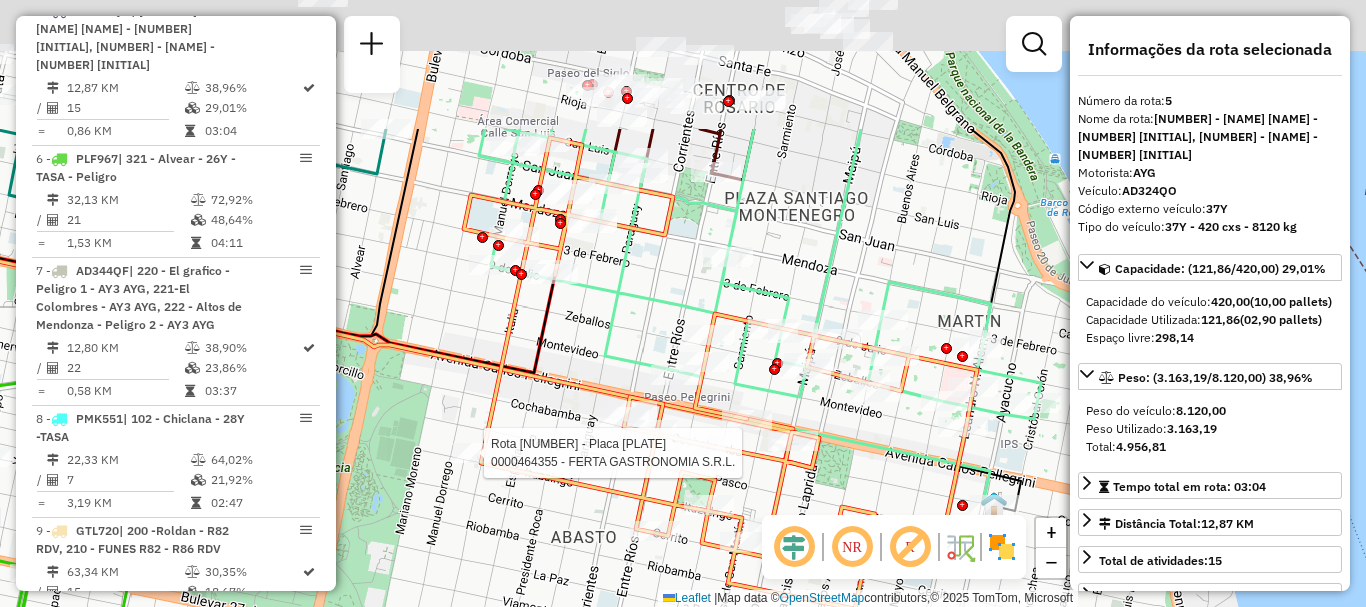drag, startPoint x: 827, startPoint y: 386, endPoint x: 892, endPoint y: 549, distance: 175.4822 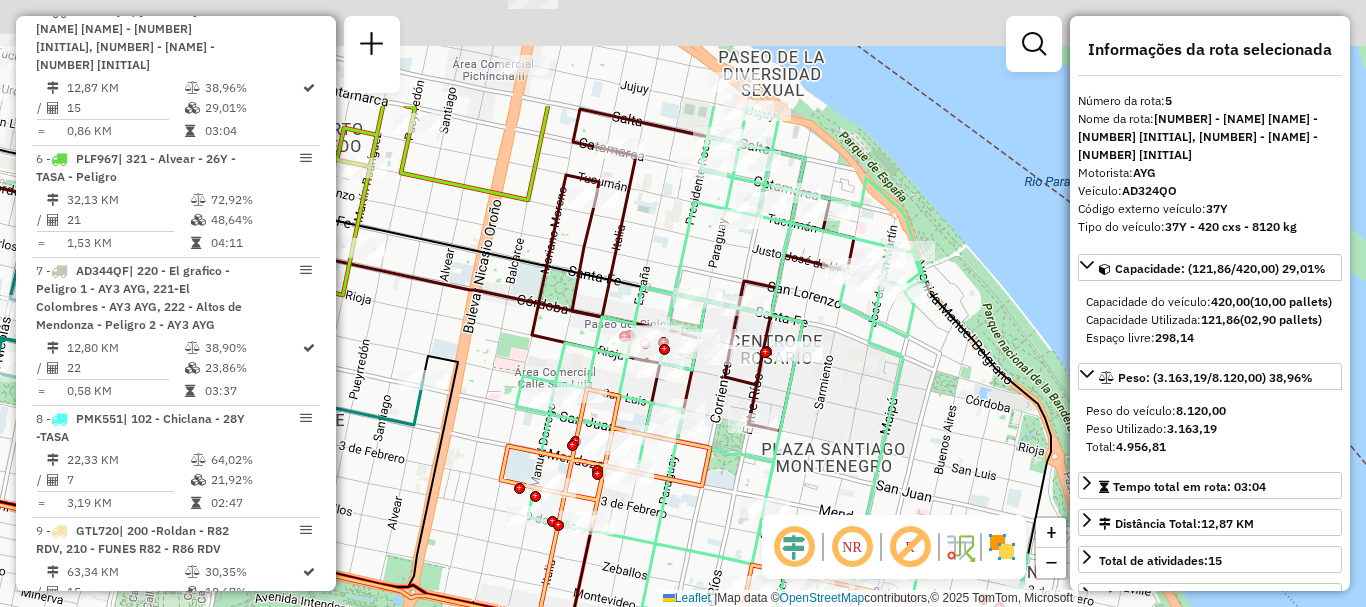 drag, startPoint x: 806, startPoint y: 257, endPoint x: 816, endPoint y: 475, distance: 218.22923 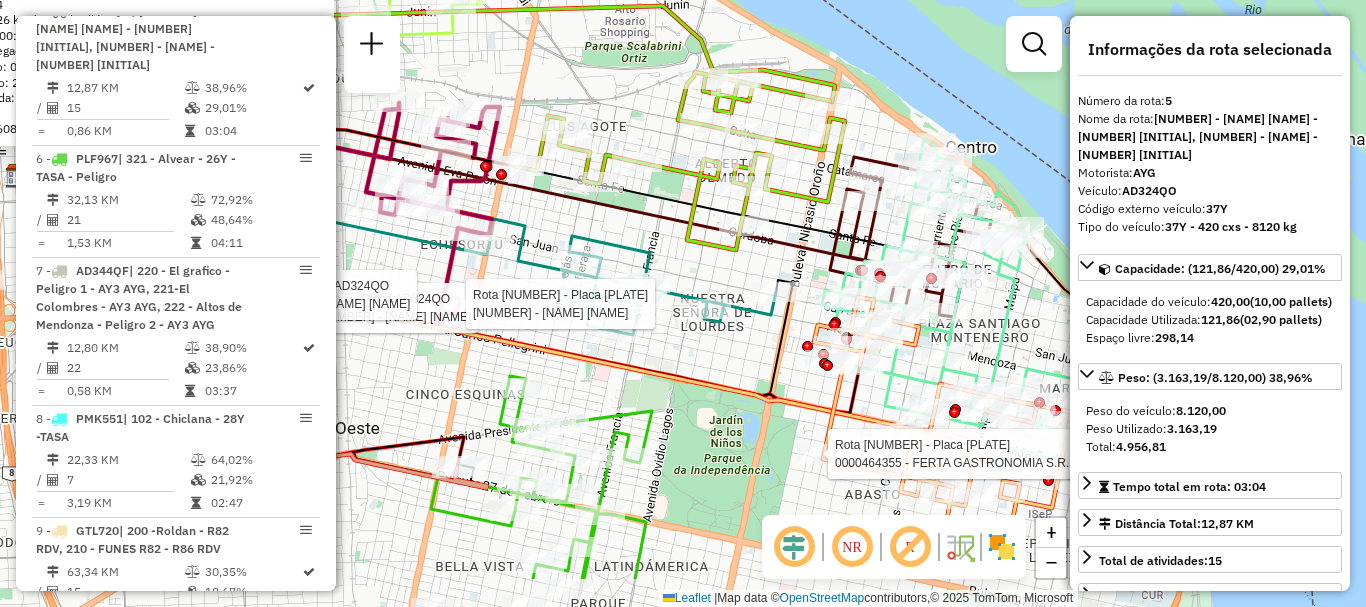 drag, startPoint x: 502, startPoint y: 357, endPoint x: 790, endPoint y: 269, distance: 301.14447 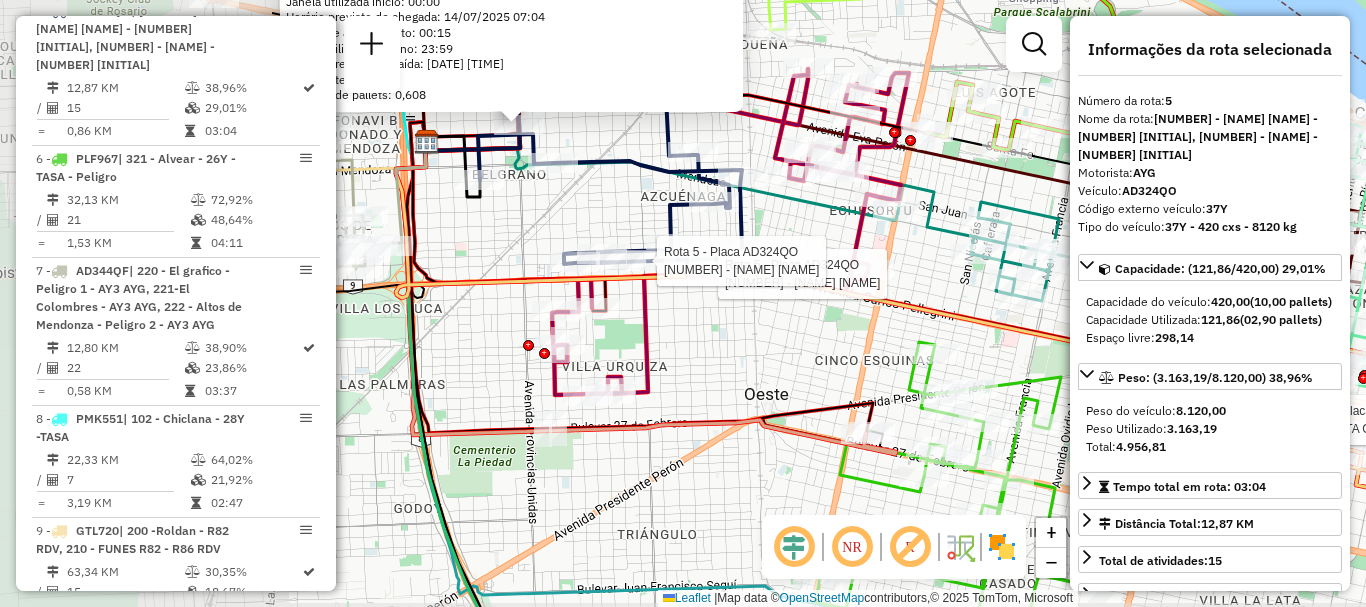 drag, startPoint x: 458, startPoint y: 374, endPoint x: 871, endPoint y: 373, distance: 413.00122 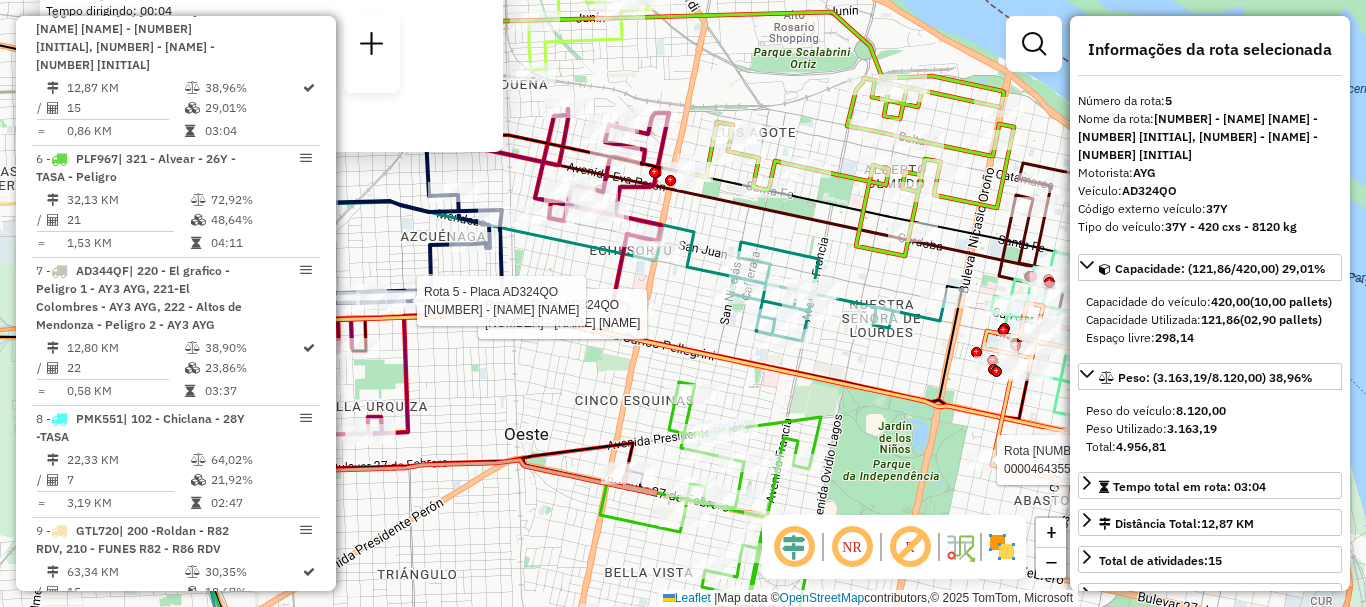 drag, startPoint x: 633, startPoint y: 339, endPoint x: 389, endPoint y: 346, distance: 244.10039 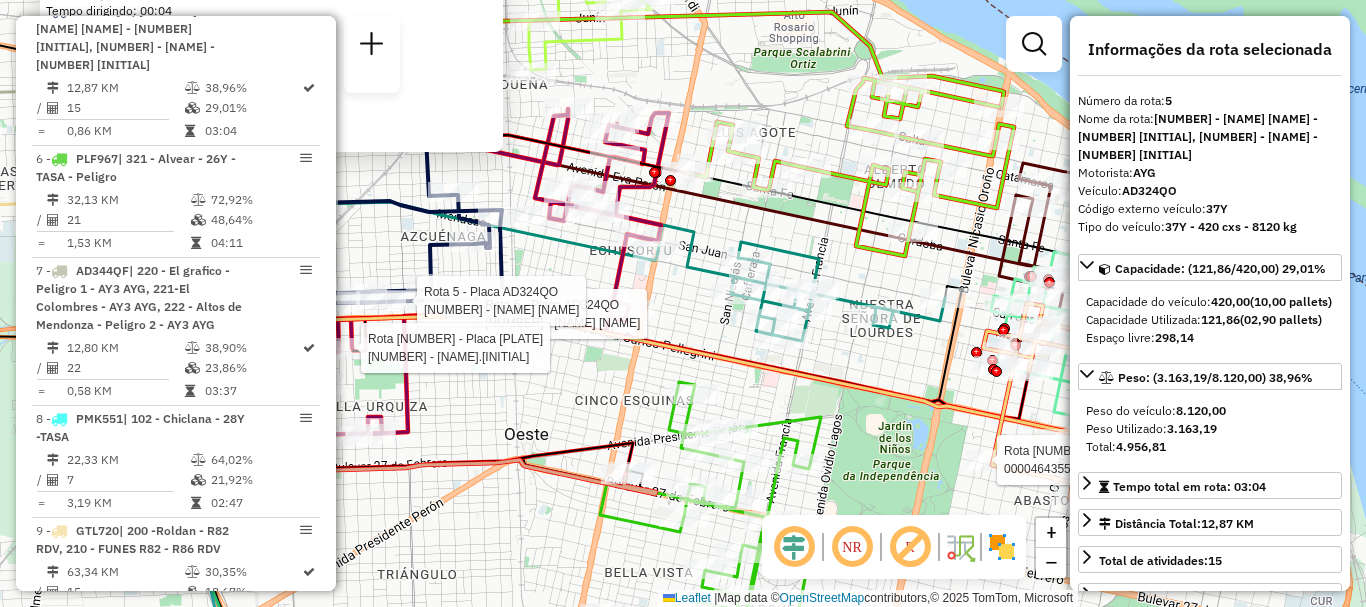 click on "Rota [NUMBER] - Placa [PLATE] [NUMBER] - [LAST] [FIRST] Rota [NUMBER] - Placa [PLATE] [NUMBER] - [LAST] [FIRST] Rota [NUMBER] - Placa [PLATE] [NUMBER] - [LAST] [FIRST] [NUMBER] - [LAST] [FIRST] [FIRST] Tipo de cliente: [NUMBER] - Recarga (R) Endereço: [STREET] [NUMBER] Bairro: ([CITY] / ) Pedidos: [NUMBER] Cubagem: [NUMBER] Peso: [NUMBER] Tempo dirigindo: [TIME] Distância prevista: [NUMBER] km ([NUMBER] km/h) Janela utilizada início: [TIME] Horário previsto de chegada: [DATE] [TIME] Tempo de atendimento: [TIME] Janela utilizada término: [TIME] Horário previsto de saída: [DATE] [TIME] Total de itens: [NUMBER] Quantidade pallets: [NUMBER] × Janela de atendimento Grade de atendimento Capacidade Transportadoras Veículos Cliente Pedidos Rotas Selecione os dias de semana para filtrar as janelas de atendimento Seg Ter Qua Qui Sex Sáb Dom Informe o período da janela de atendimento: De: Até: Filtrar exatamente a janela do cliente" 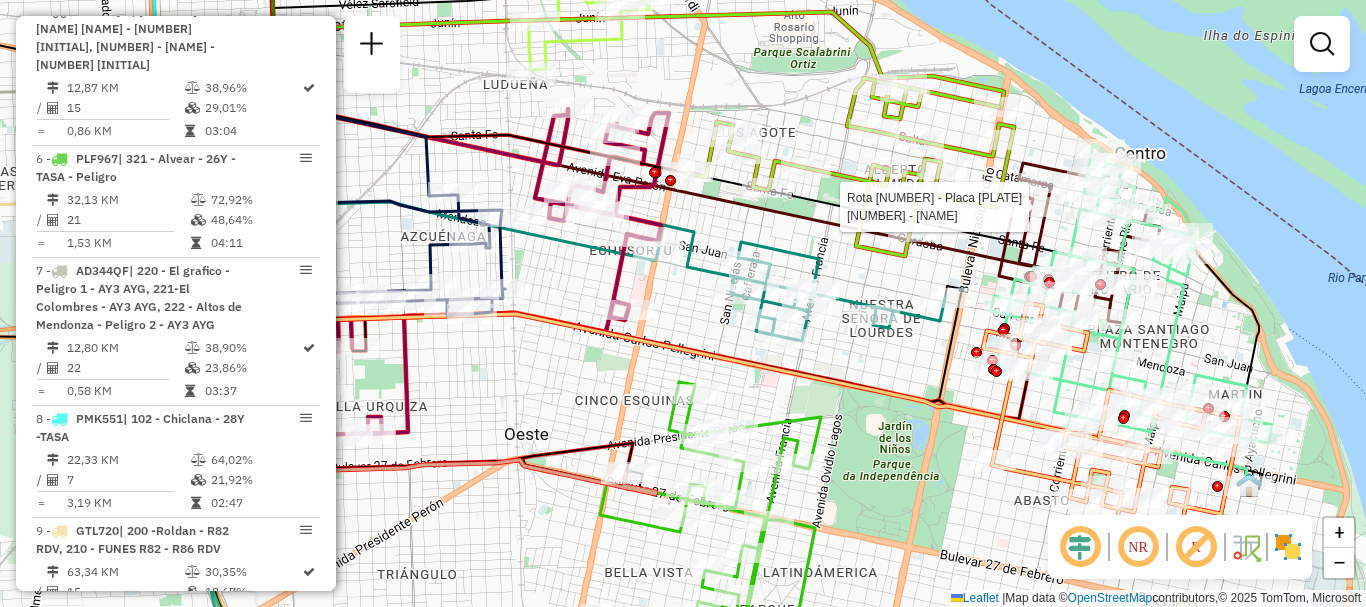 select on "**********" 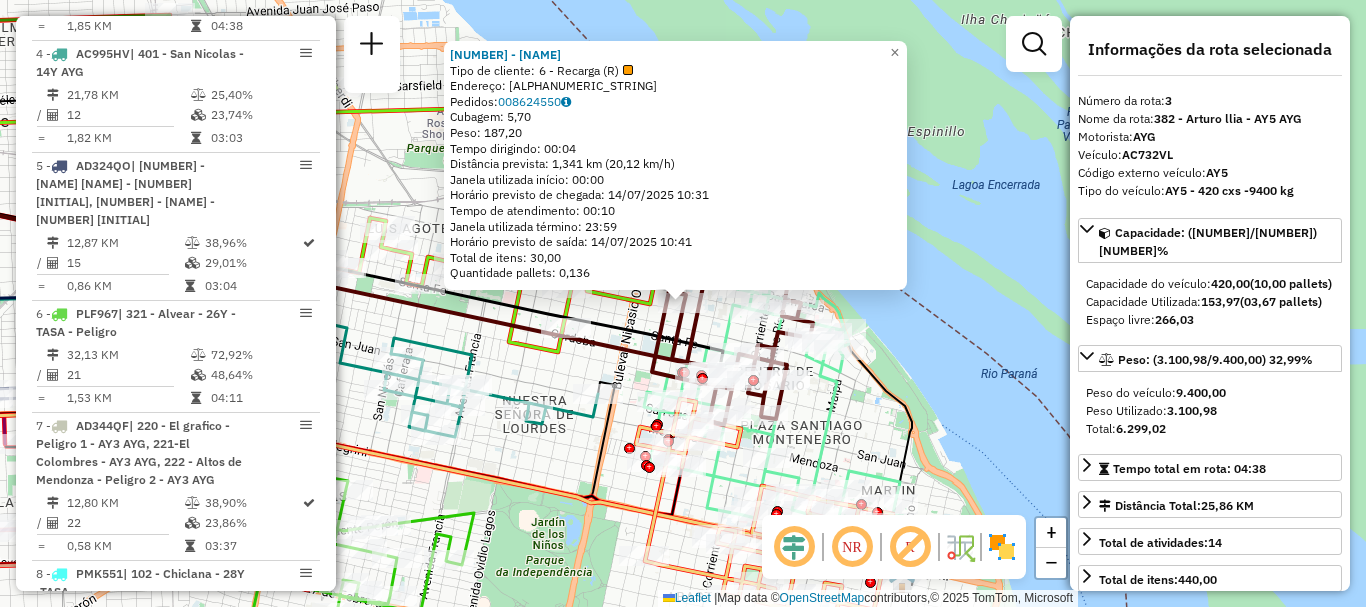 scroll, scrollTop: 929, scrollLeft: 0, axis: vertical 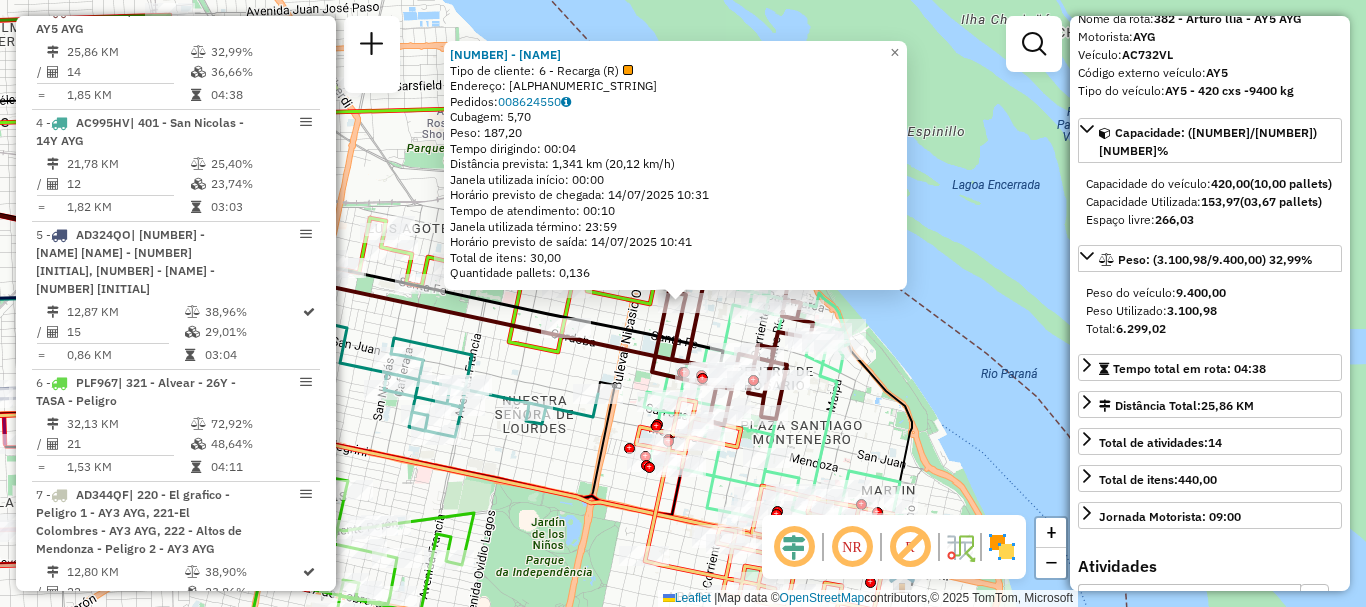 click on "[NUMBER] - [NAME]  Tipo de cliente:   [NUMBER] - [NAME] ([NAME])   Endereço: [ALPHANUMERIC_STRING]   Pedidos:  [NUMBER]   Cubagem: [NUMBER]  Peso: [NUMBER]  Tempo dirigindo: [TIME]   Distância prevista: [NUMBER] km ([NUMBER] km/h)   Janela utilizada início: [TIME]   Horário previsto de chegada: [DATE] [TIME]   Tempo de atendimento: [TIME]   Janela utilizada término: [TIME]   Horário previsto de saída: [DATE] [TIME]   Total de itens: [NUMBER]   Quantidade pallets: [NUMBER]  × Janela de atendimento Grade de atendimento Capacidade Transportadoras Veículos Cliente Pedidos  Rotas Selecione os dias de semana para filtrar as janelas de atendimento  Seg   Ter   Qua   Qui   Sex   Sáb   Dom  Informe o período da janela de atendimento: De: Até:  Filtrar exatamente a janela do cliente  Considerar janela de atendimento padrão  Selecione os dias de semana para filtrar as grades de atendimento  Seg   Ter   Qua   Qui   Sex   Sáb   Dom   Considerar clientes sem dia de atendimento cadastrado  De:  De:" 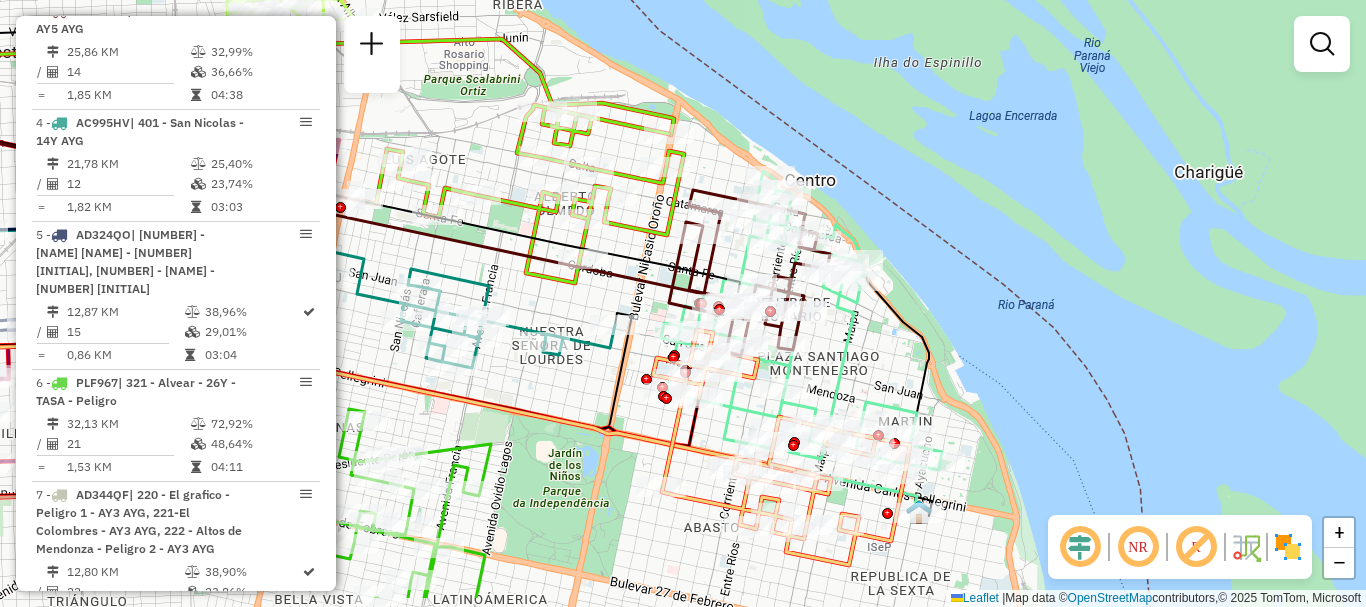 drag, startPoint x: 775, startPoint y: 435, endPoint x: 817, endPoint y: 264, distance: 176.08237 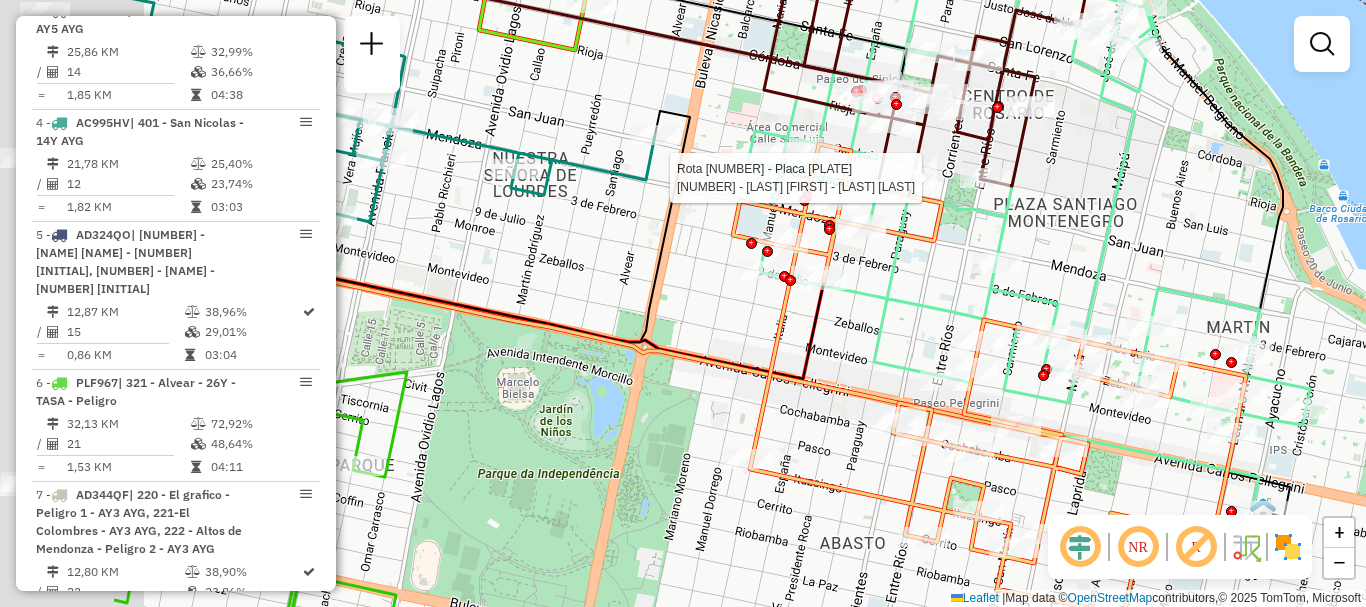 drag, startPoint x: 449, startPoint y: 312, endPoint x: 700, endPoint y: 355, distance: 254.65663 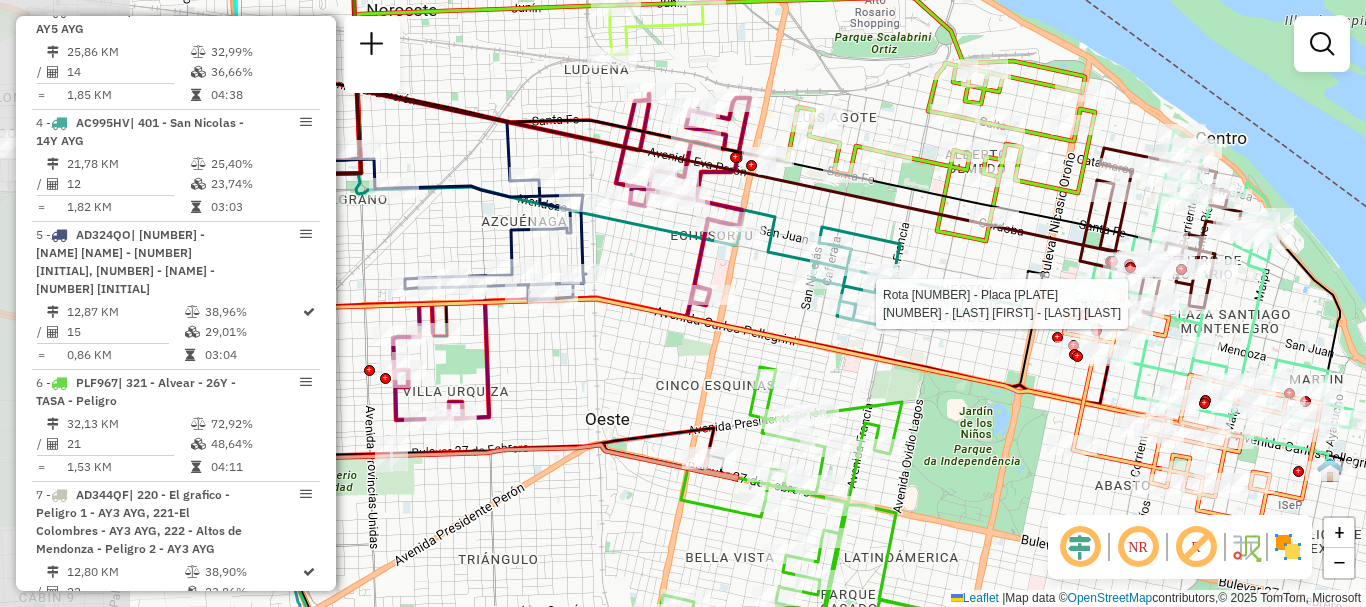 drag, startPoint x: 538, startPoint y: 373, endPoint x: 895, endPoint y: 410, distance: 358.91223 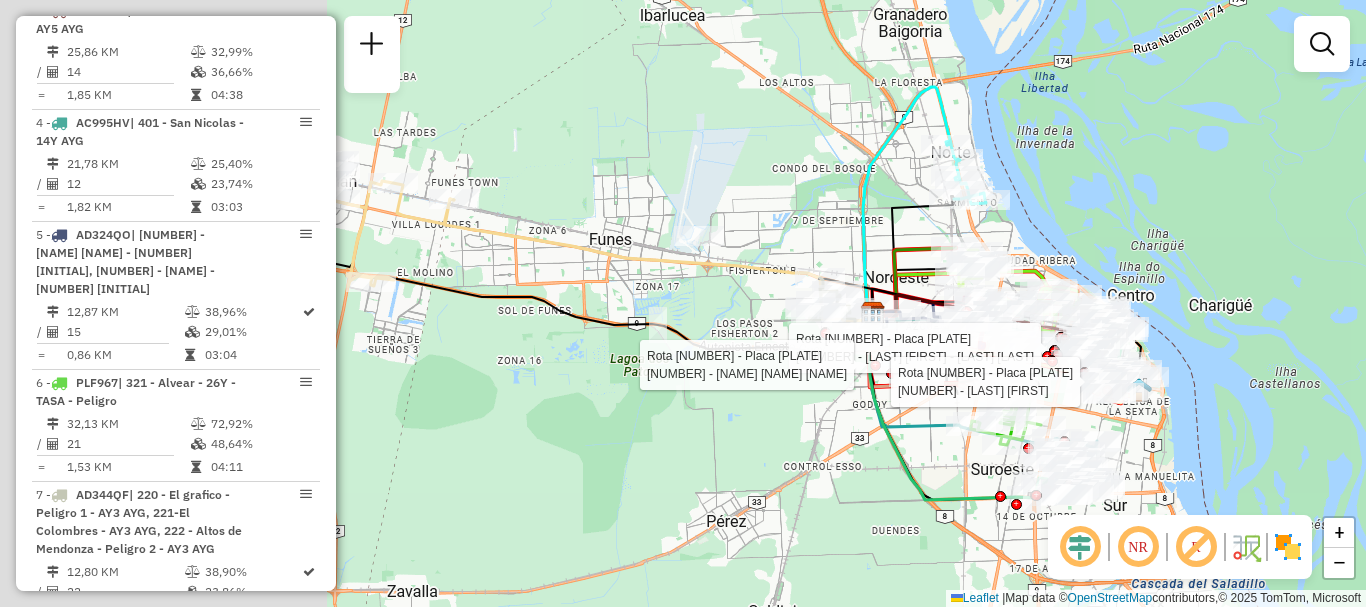 drag, startPoint x: 502, startPoint y: 424, endPoint x: 814, endPoint y: 390, distance: 313.8471 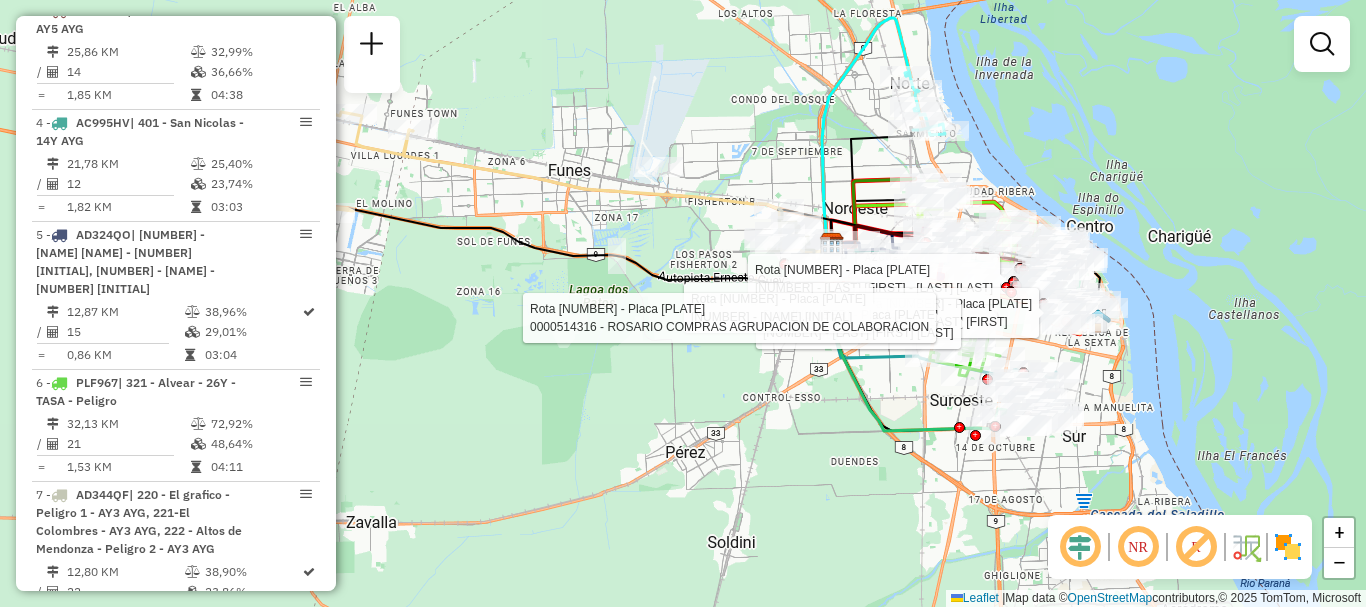 drag, startPoint x: 481, startPoint y: 407, endPoint x: 444, endPoint y: 342, distance: 74.793045 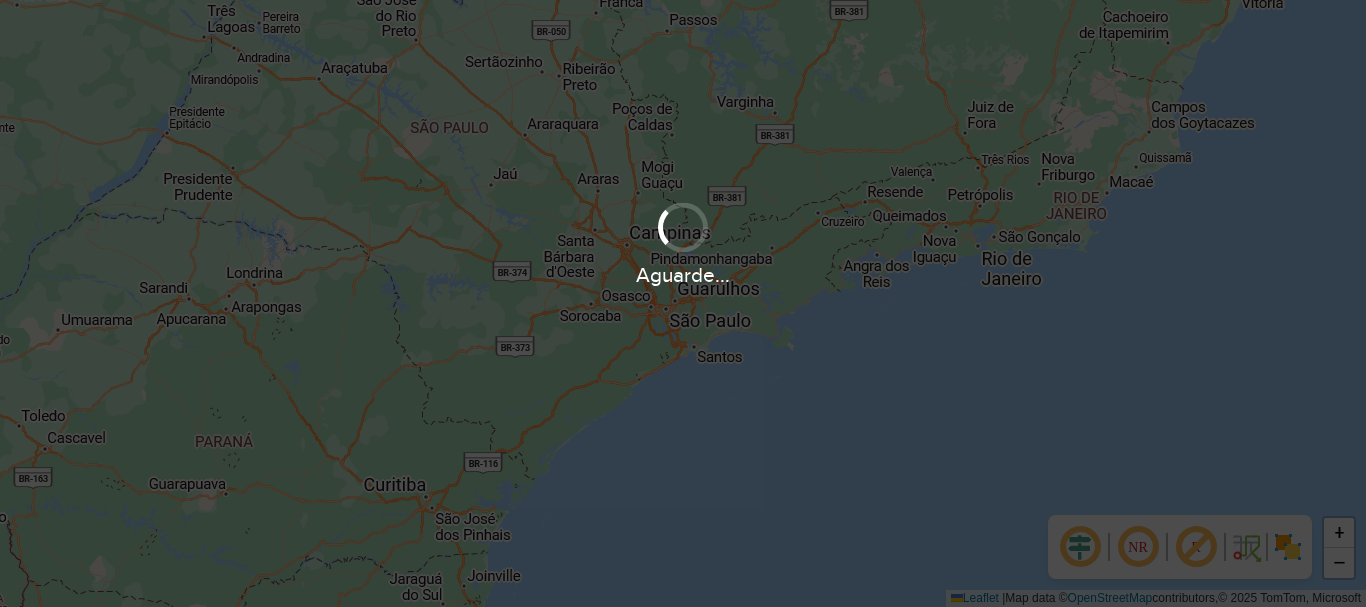scroll, scrollTop: 0, scrollLeft: 0, axis: both 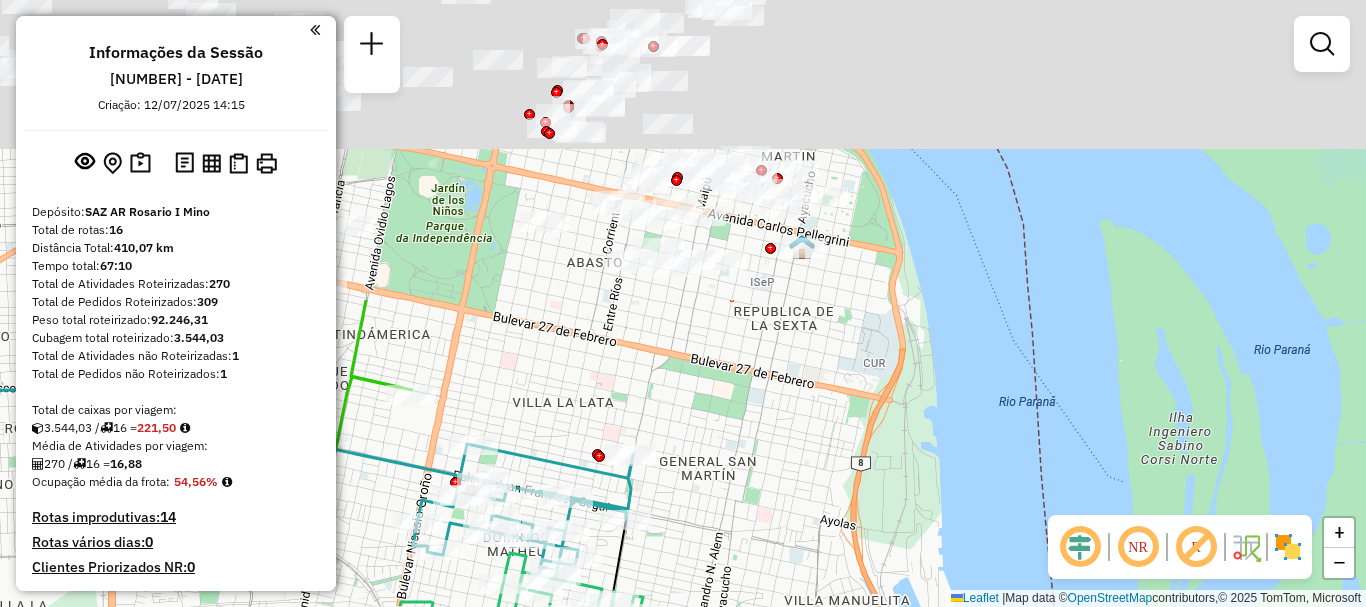 drag, startPoint x: 770, startPoint y: 232, endPoint x: 748, endPoint y: 595, distance: 363.66605 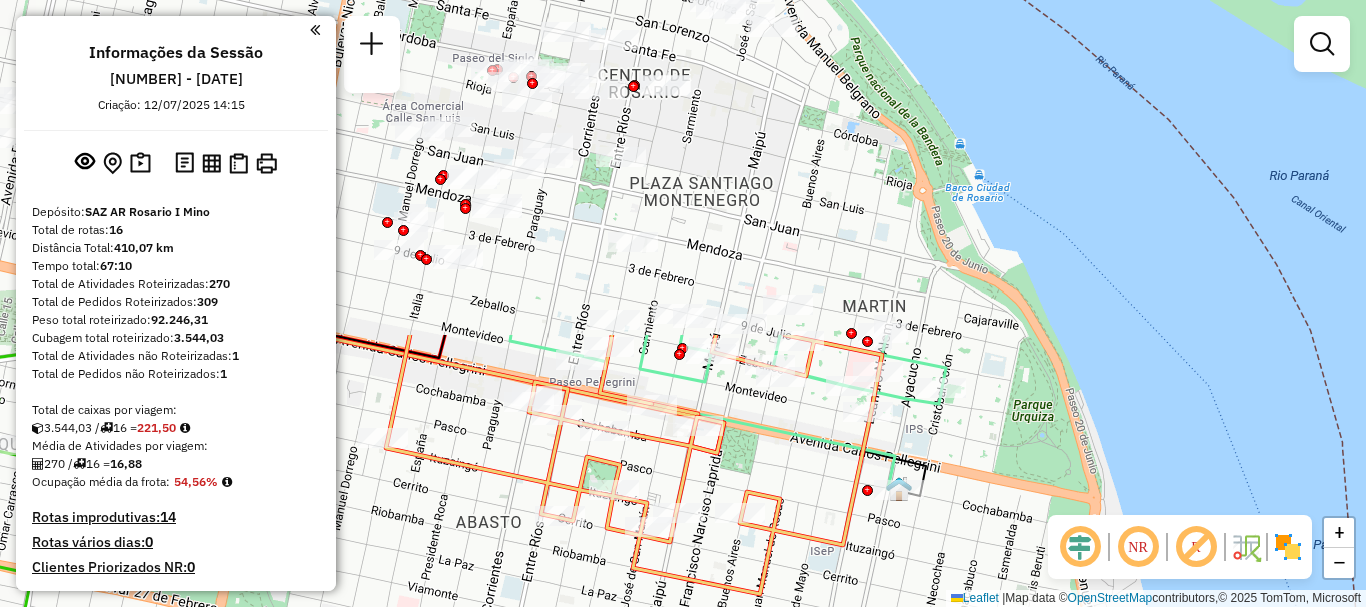 drag, startPoint x: 789, startPoint y: 646, endPoint x: 867, endPoint y: 611, distance: 85.49269 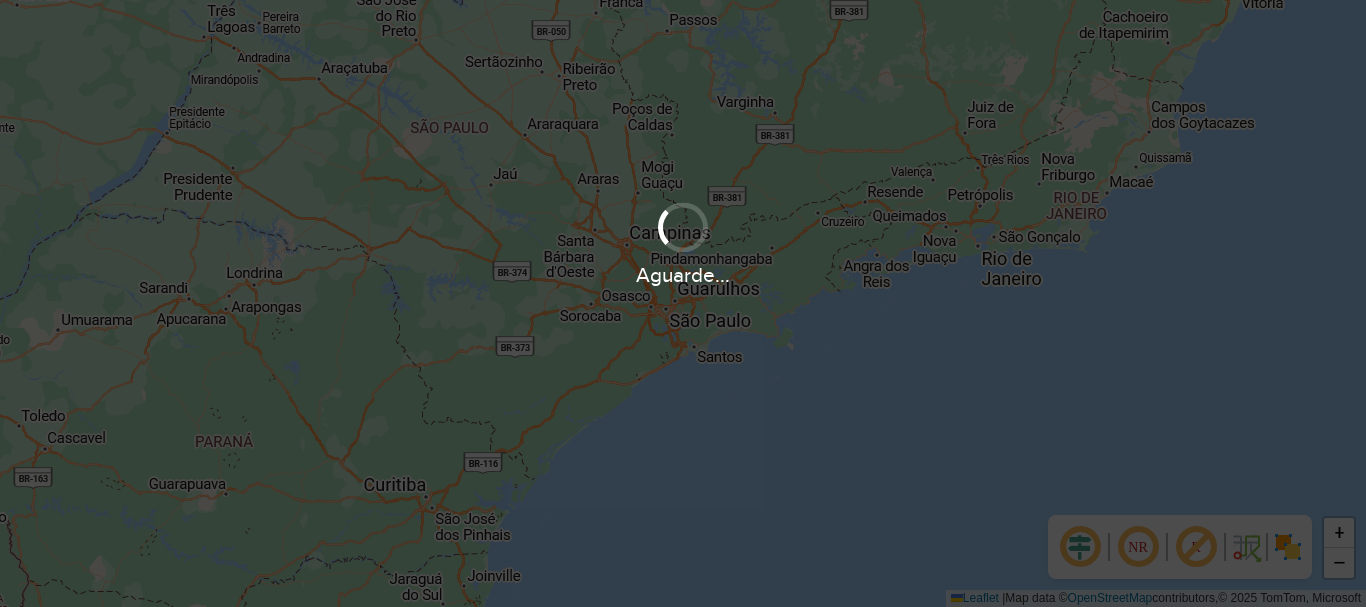scroll, scrollTop: 0, scrollLeft: 0, axis: both 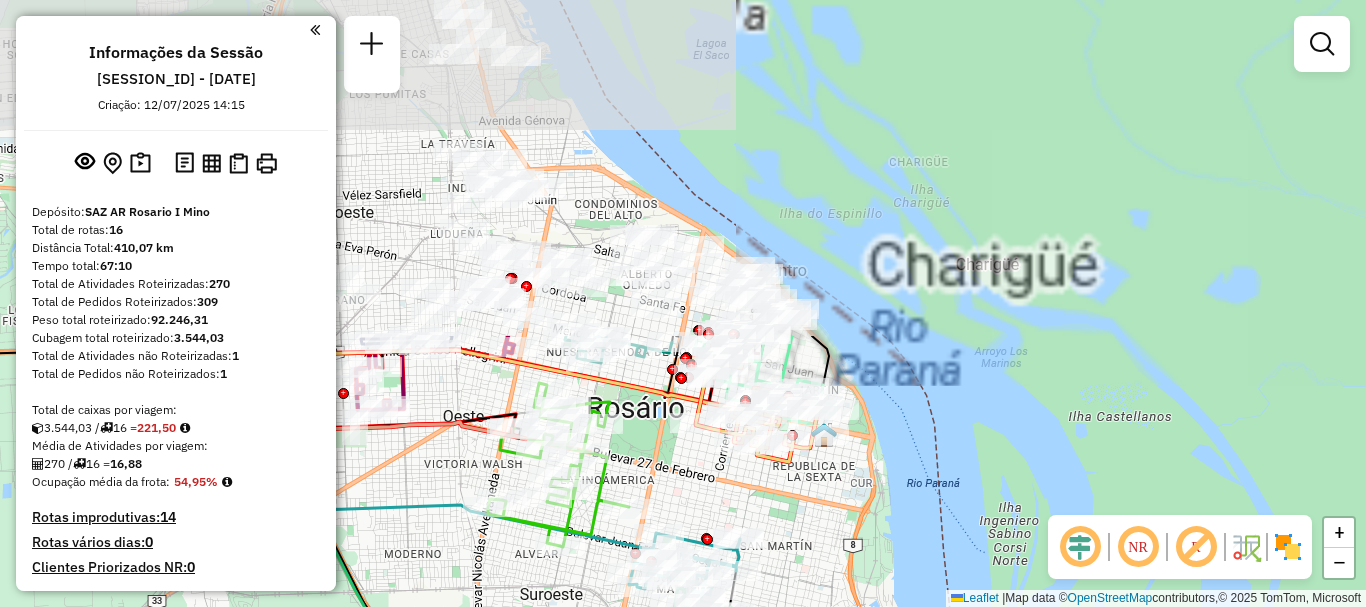 click on "Aguarde...  Pop-up bloqueado!  Seu navegador bloqueou automáticamente a abertura de uma nova janela.   Acesse as configurações e adicione o endereço do sistema a lista de permissão.   Fechar  Informações da Sessão 1189256 - 14/07/2025  Criação: 12/07/2025 14:15   Depósito:  SAZ AR Rosario I Mino  Total de rotas:  16  Distância Total:  410,07 km  Tempo total:  67:10  Total de Atividades Roteirizadas:  270  Total de Pedidos Roteirizados:  309  Peso total roteirizado:  92.246,31  Cubagem total roteirizado:  3.544,03  Total de Atividades não Roteirizadas:  1  Total de Pedidos não Roteirizados:  1 Total de caixas por viagem:  3.544,03 /   16 =  221,50 Média de Atividades por viagem:  270 /   16 =  16,88 Ocupação média da frota:  54,95%   Rotas improdutivas:  14  Rotas vários dias:  0  Clientes Priorizados NR:  0  Transportadoras  Rotas  Recargas: 0   Ver rotas   Ver veículos   1 -       AB951JU   | 120- Industrial - R93 RDV  17,23 KM   41,05%  /  16   27,96%     =  1,08 KM   03:17" at bounding box center (683, 303) 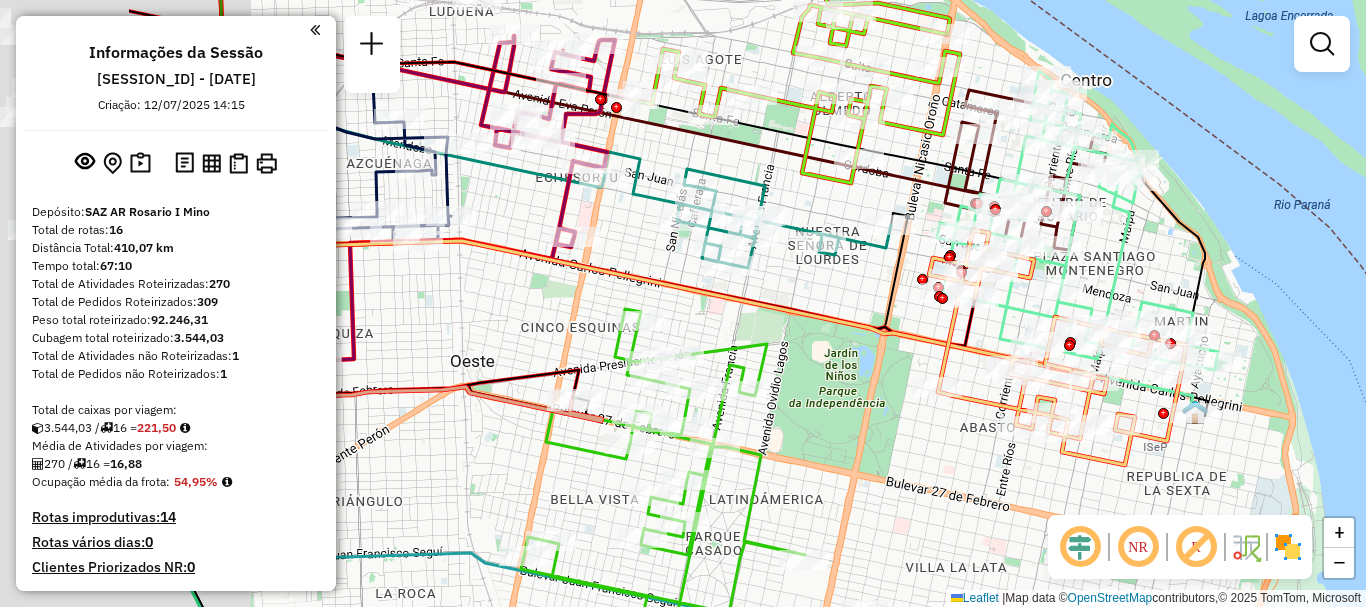 drag, startPoint x: 698, startPoint y: 350, endPoint x: 987, endPoint y: 349, distance: 289.00174 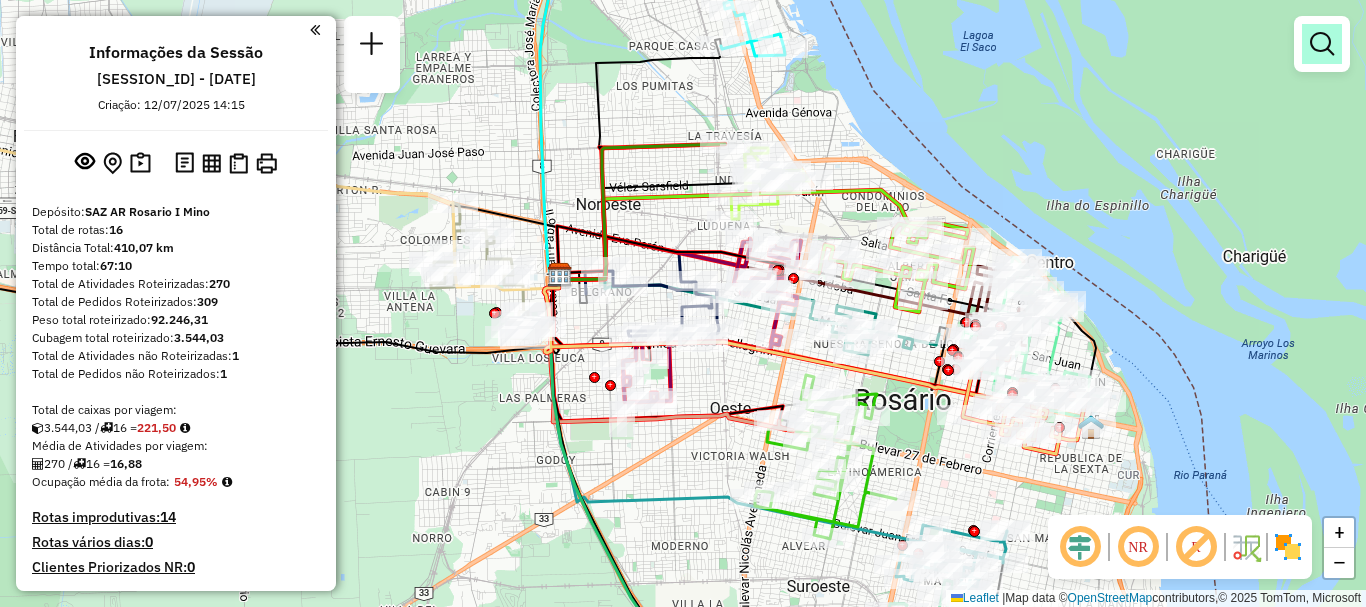 click at bounding box center [1322, 44] 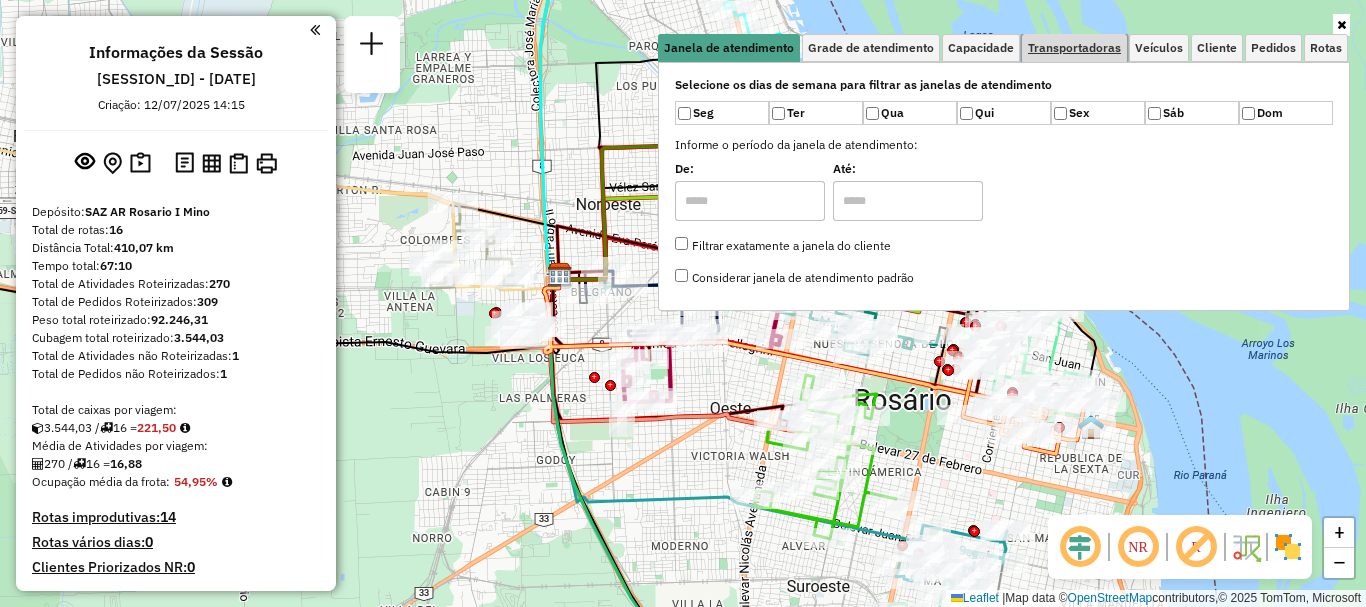 click on "Transportadoras" at bounding box center [1074, 48] 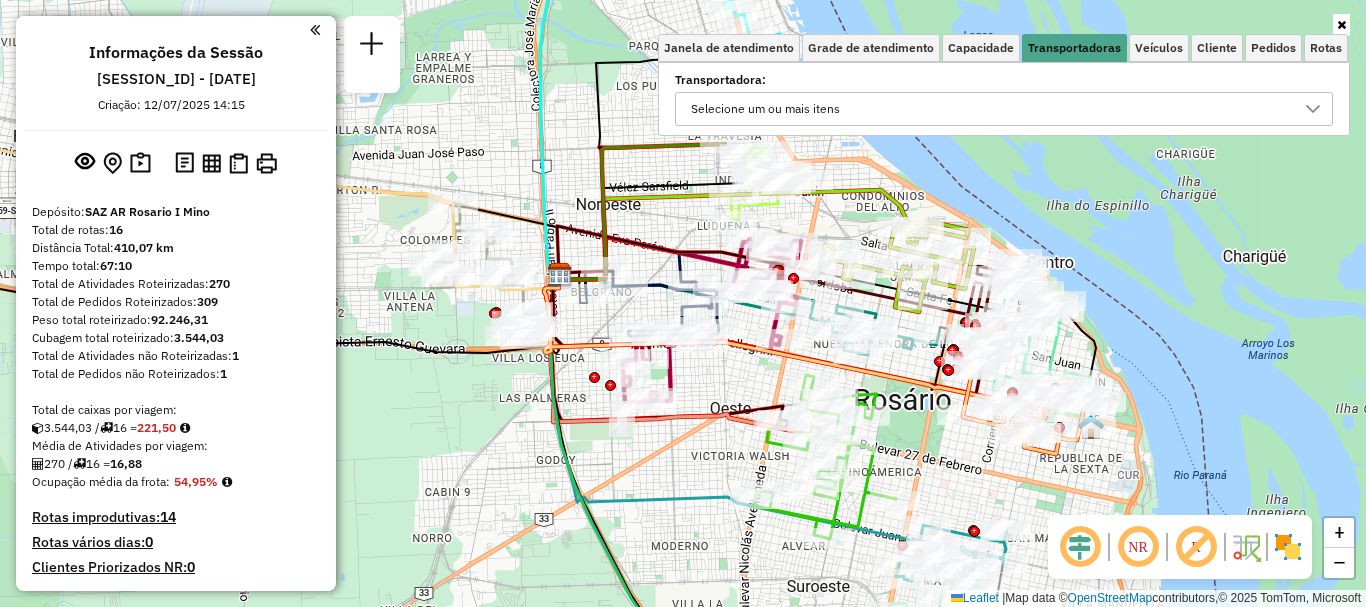 click 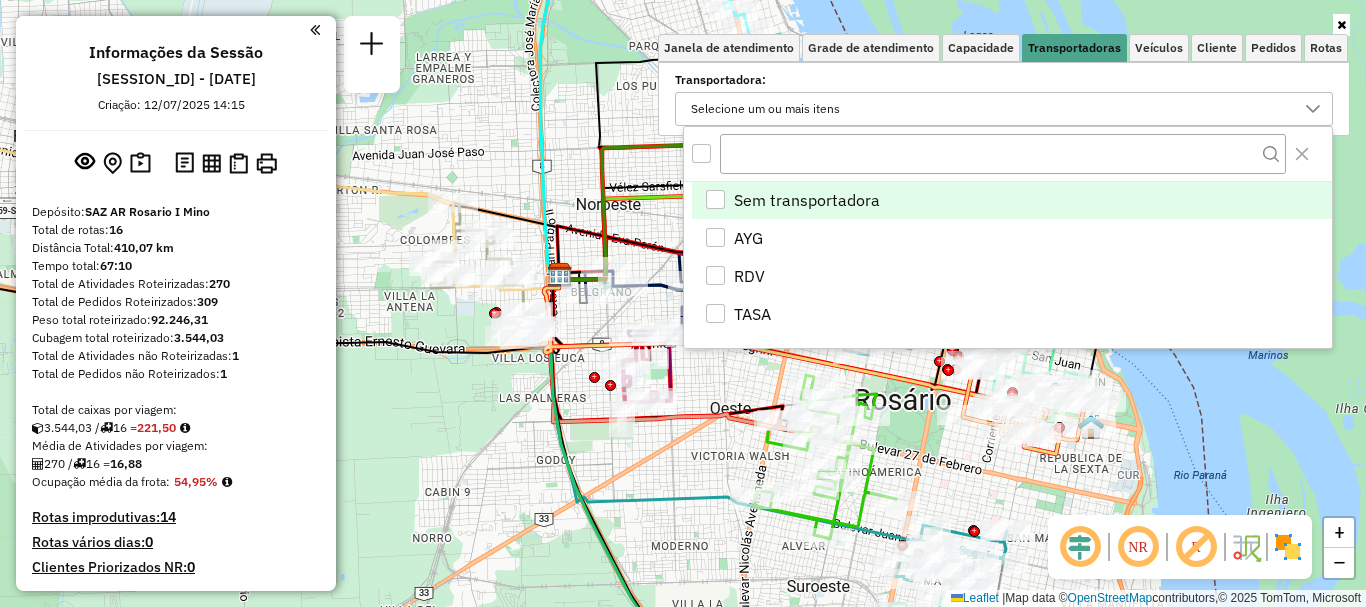 scroll, scrollTop: 12, scrollLeft: 69, axis: both 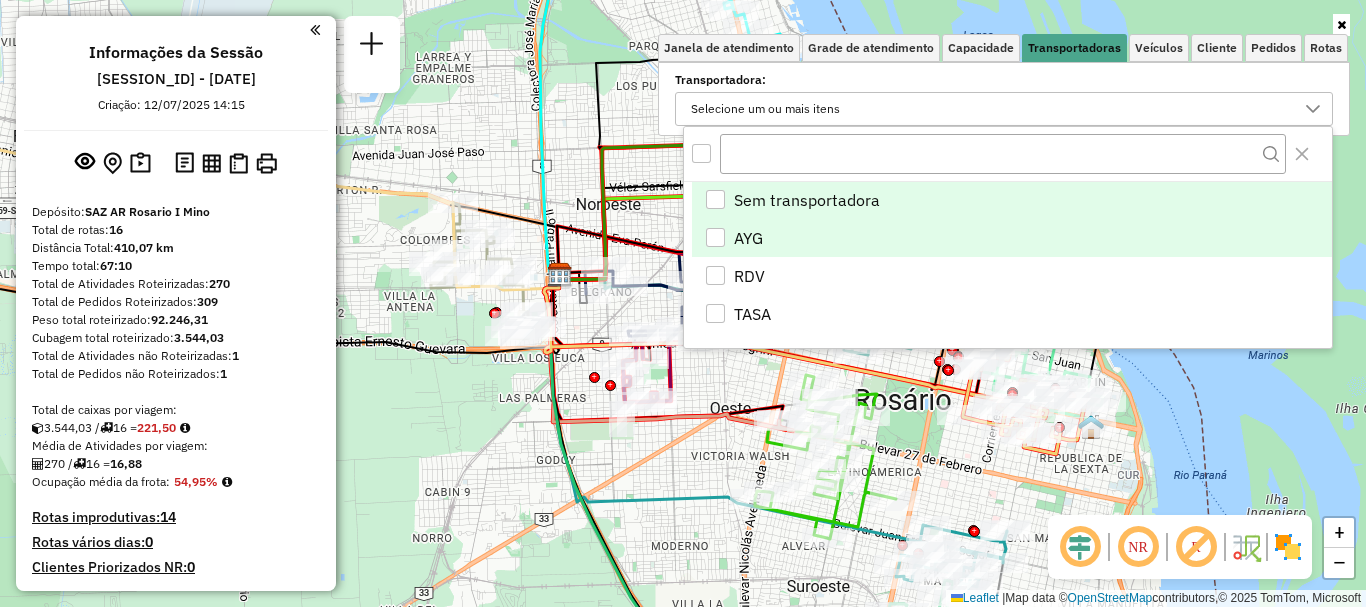 click at bounding box center [715, 237] 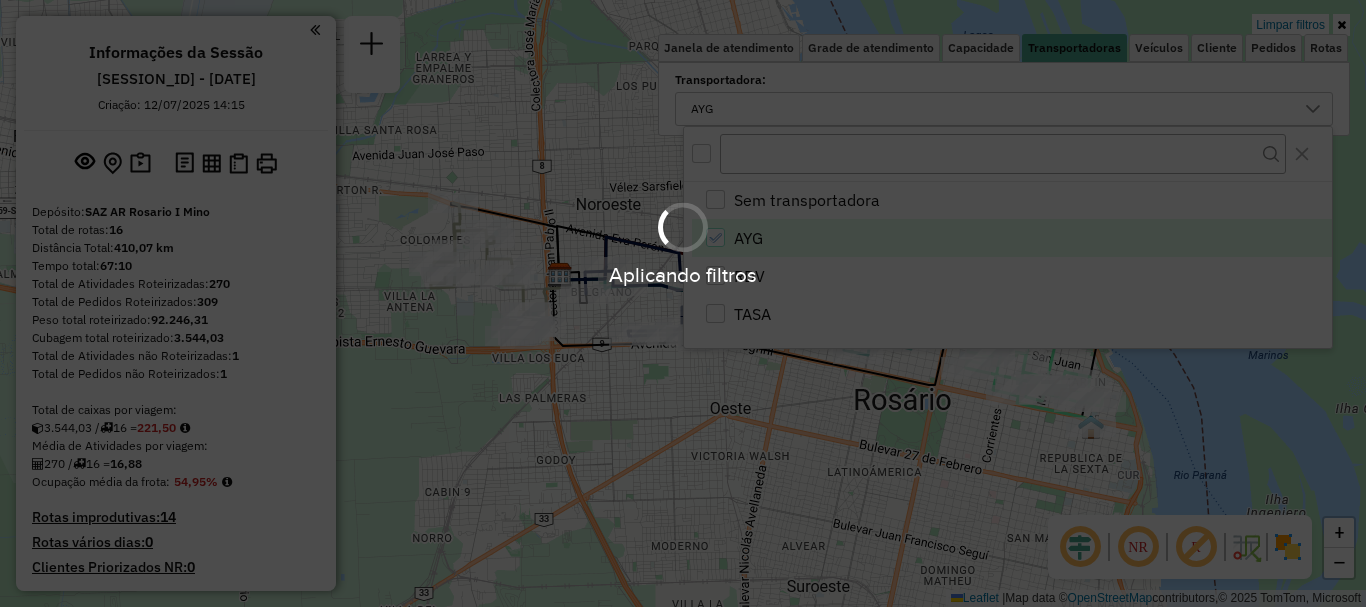 click on "Aplicando filtros  Pop-up bloqueado!  Seu navegador bloqueou automáticamente a abertura de uma nova janela.   Acesse as configurações e adicione o endereço do sistema a lista de permissão.   Fechar  Informações da Sessão 1189256 - 14/07/2025  Criação: 12/07/2025 14:15   Depósito:  SAZ AR Rosario I Mino  Total de rotas:  16  Distância Total:  410,07 km  Tempo total:  67:10  Total de Atividades Roteirizadas:  270  Total de Pedidos Roteirizados:  309  Peso total roteirizado:  92.246,31  Cubagem total roteirizado:  3.544,03  Total de Atividades não Roteirizadas:  1  Total de Pedidos não Roteirizados:  1 Total de caixas por viagem:  3.544,03 /   16 =  221,50 Média de Atividades por viagem:  270 /   16 =  16,88 Ocupação média da frota:  54,95%   Rotas improdutivas:  14  Rotas vários dias:  0  Clientes Priorizados NR:  0  Transportadoras  Rotas  Recargas: 0   Ver rotas   Ver veículos   3 -       AC684KP   | 382 - Arturo llia - AY5 AYG  25,86 KM   30,84%  /  14   40,73%     =  1,85 KM   04:38  /" at bounding box center (683, 303) 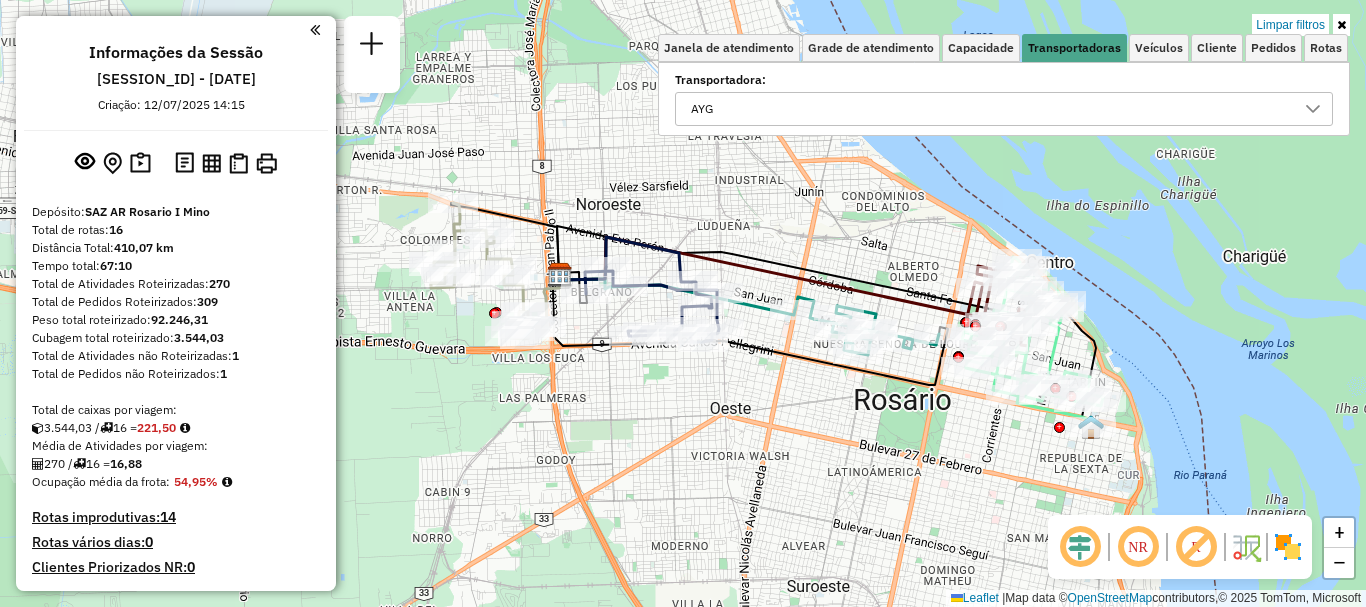 click 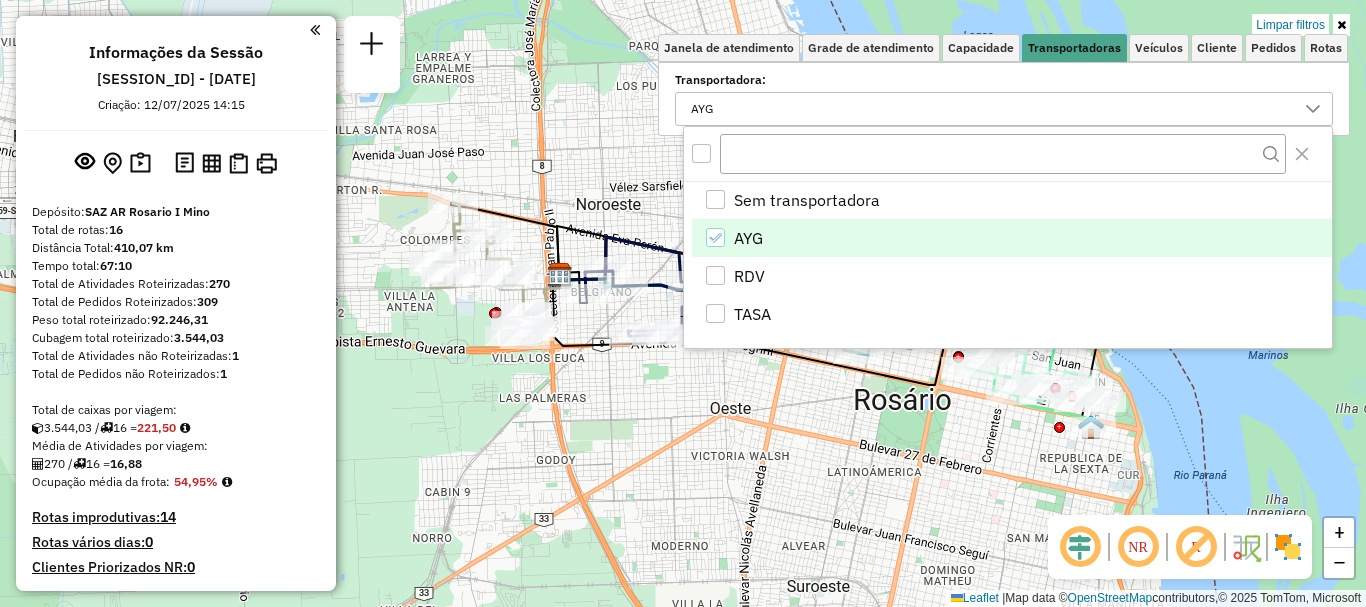 click on "AYG" at bounding box center (1012, 238) 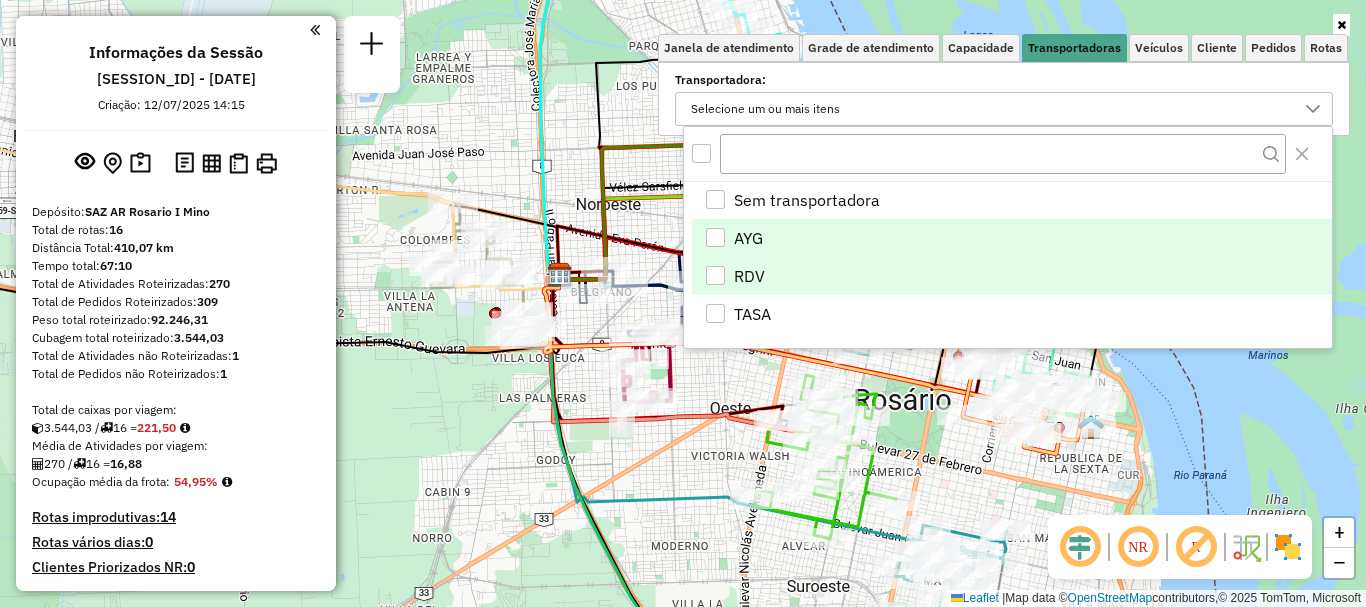 click at bounding box center [715, 275] 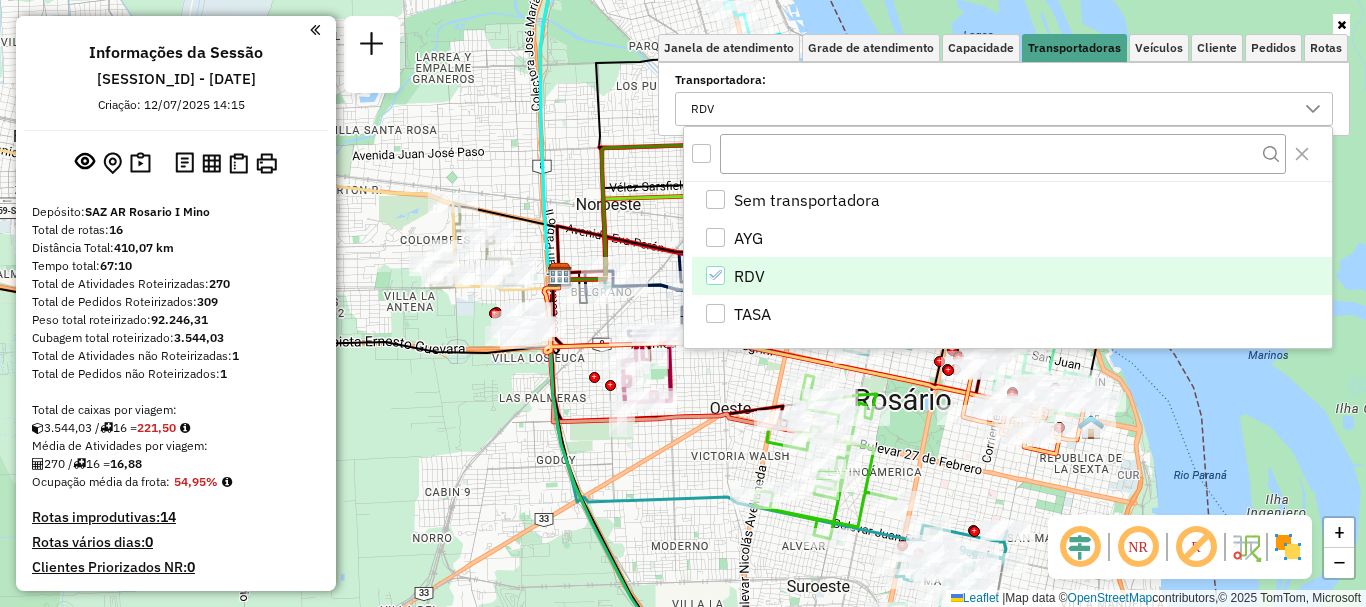 click on "Janela de atendimento Grade de atendimento Capacidade Transportadoras Veículos Cliente Pedidos  Rotas Selecione os dias de semana para filtrar as janelas de atendimento  Seg   Ter   Qua   Qui   Sex   Sáb   Dom  Informe o período da janela de atendimento: De: Até:  Filtrar exatamente a janela do cliente  Considerar janela de atendimento padrão  Selecione os dias de semana para filtrar as grades de atendimento  Seg   Ter   Qua   Qui   Sex   Sáb   Dom   Considerar clientes sem dia de atendimento cadastrado  Clientes fora do dia de atendimento selecionado Filtrar as atividades entre os valores definidos abaixo:  Peso mínimo:   Peso máximo:   Cubagem mínima:   Cubagem máxima:   De:   Até:  Filtrar as atividades entre o tempo de atendimento definido abaixo:  De:   Até:   Considerar capacidade total dos clientes não roteirizados Transportadora: RDV Tipo de veículo: Selecione um ou mais itens Veículo: Selecione um ou mais itens Motorista: Selecione um ou mais itens Nome: Tipo de cliente: Rótulo: Tipo:" 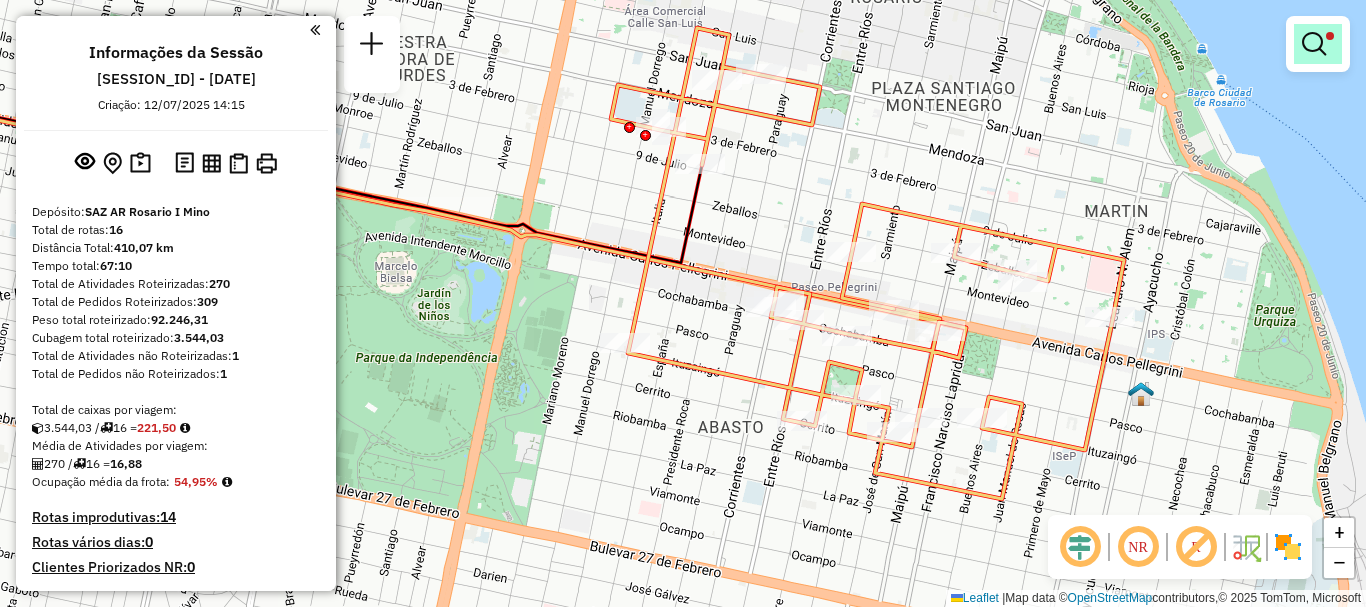 click at bounding box center (1314, 44) 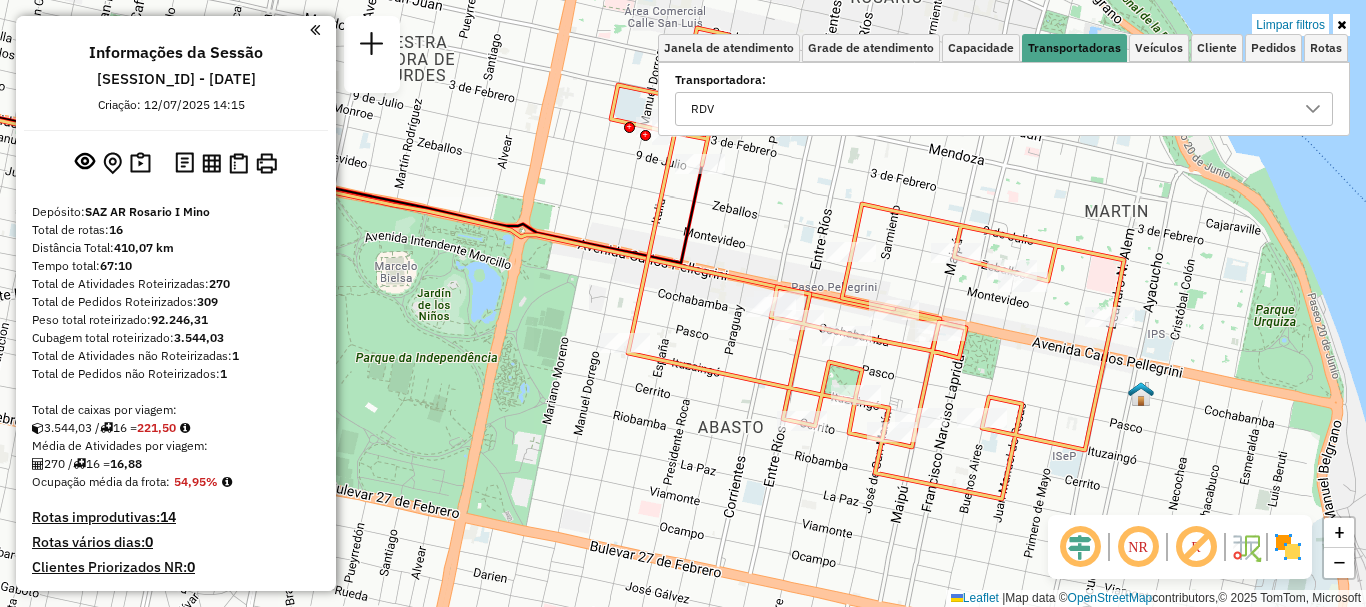 click at bounding box center [1313, 109] 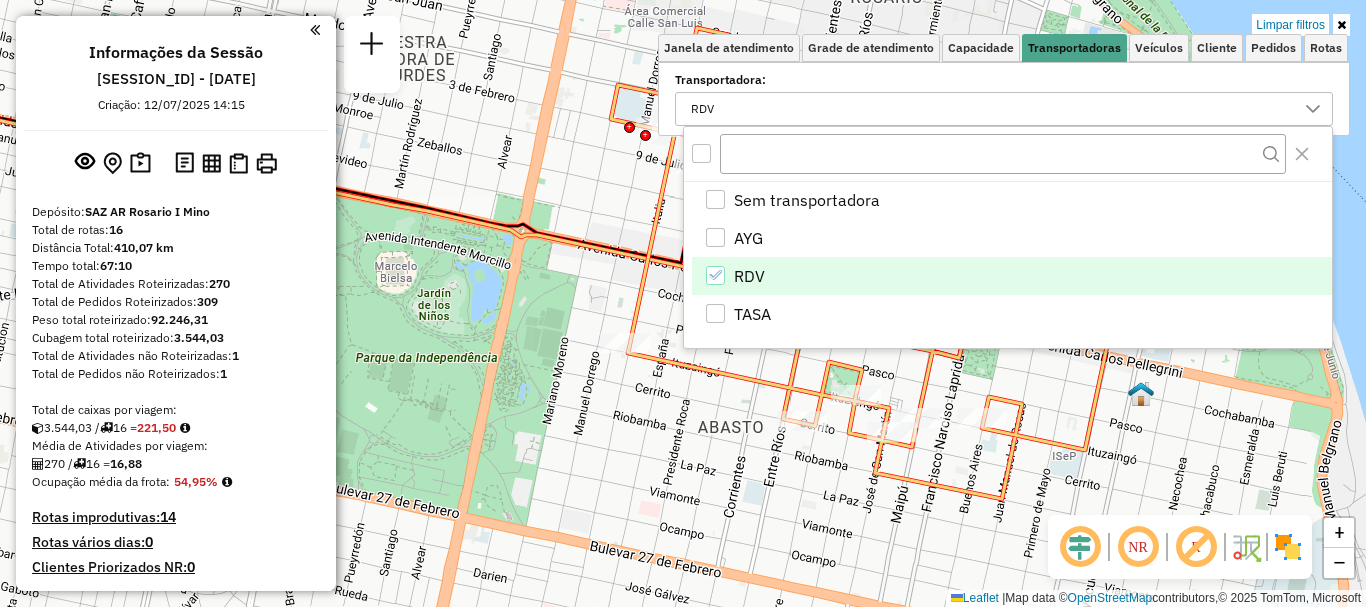 click 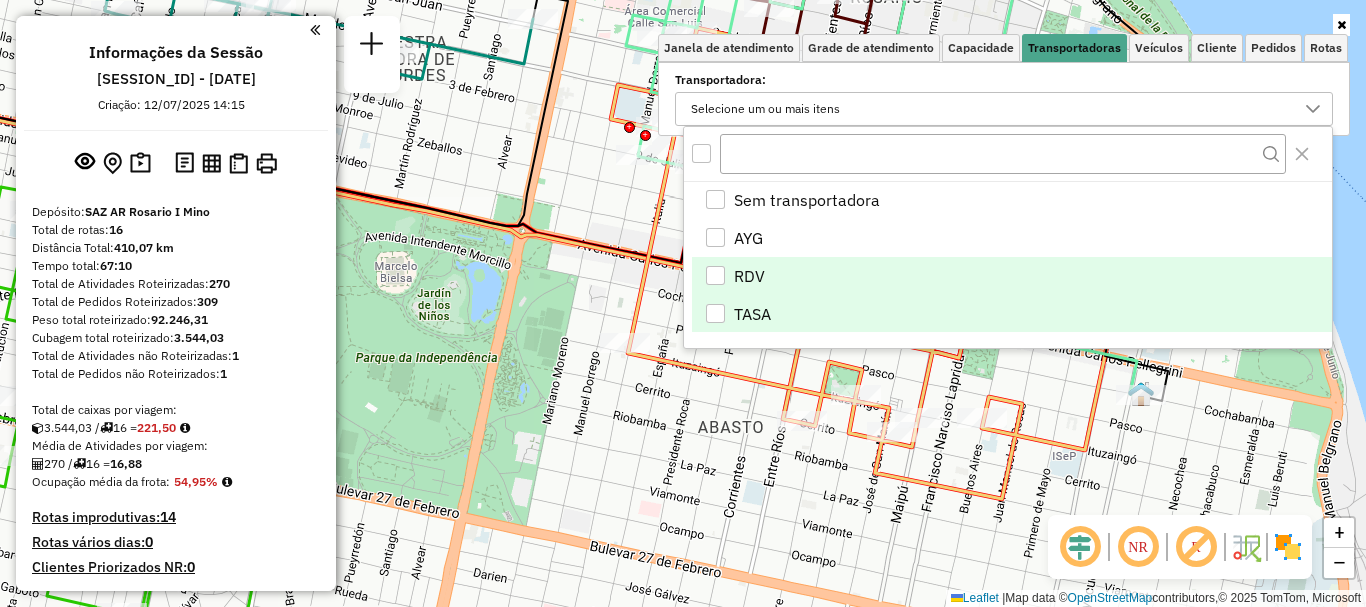click at bounding box center [715, 313] 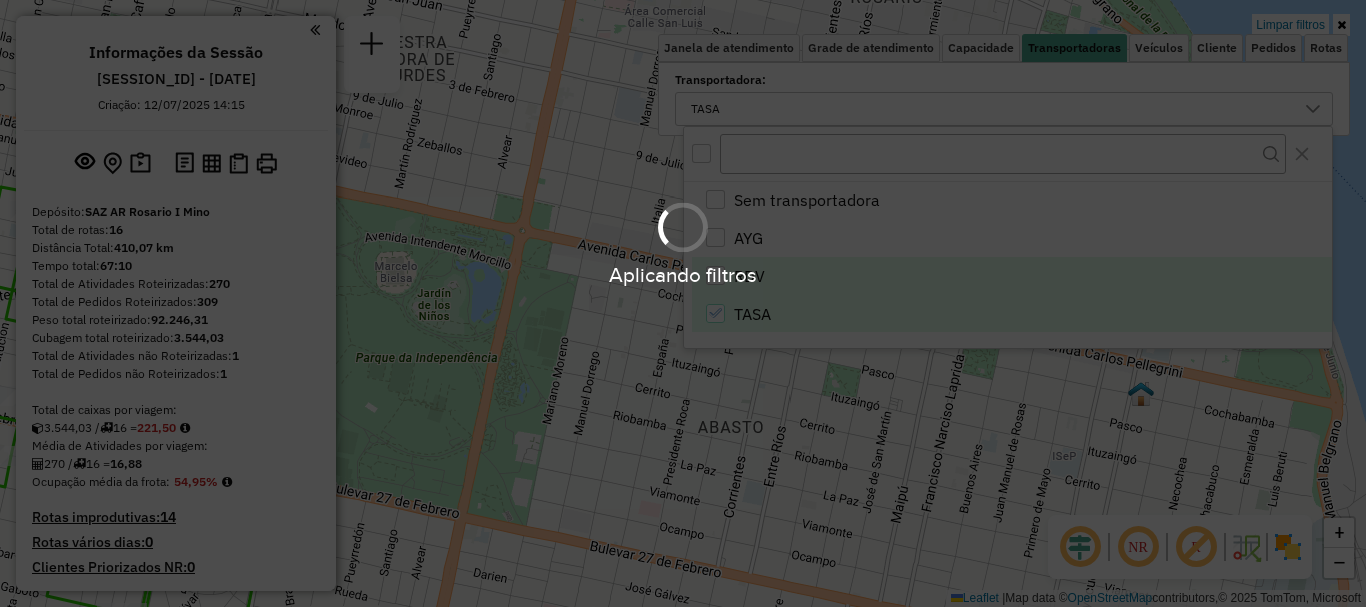 click on "Aplicando filtros" at bounding box center (683, 303) 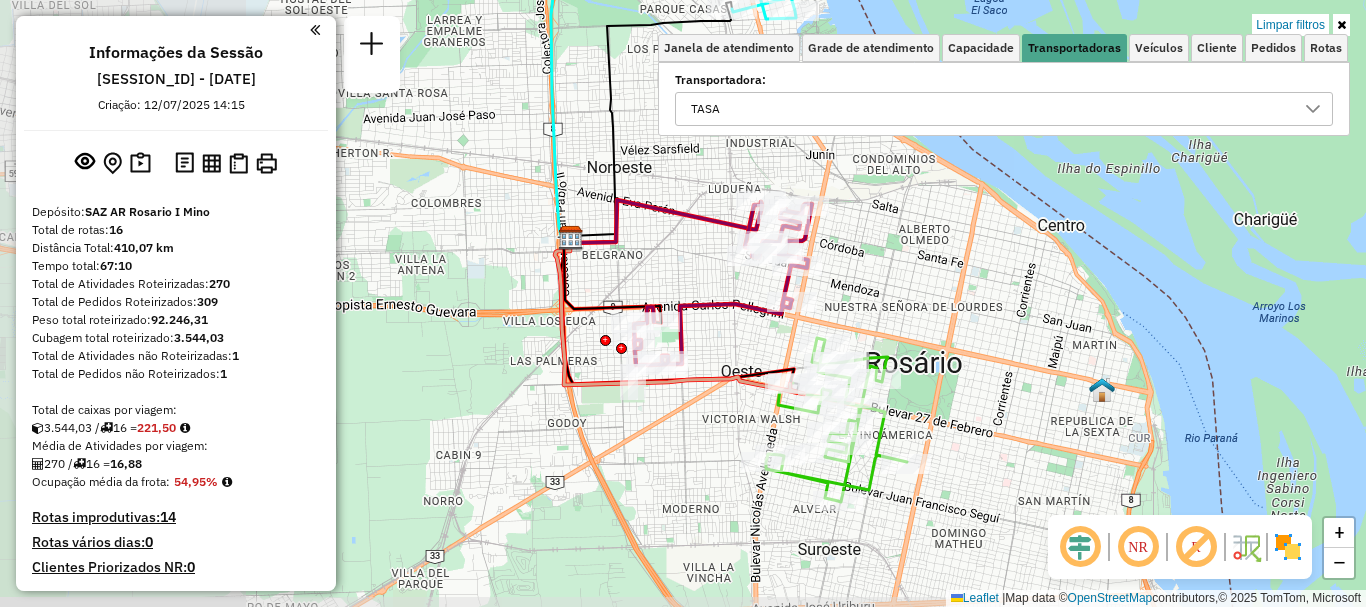 drag, startPoint x: 758, startPoint y: 421, endPoint x: 992, endPoint y: 390, distance: 236.0445 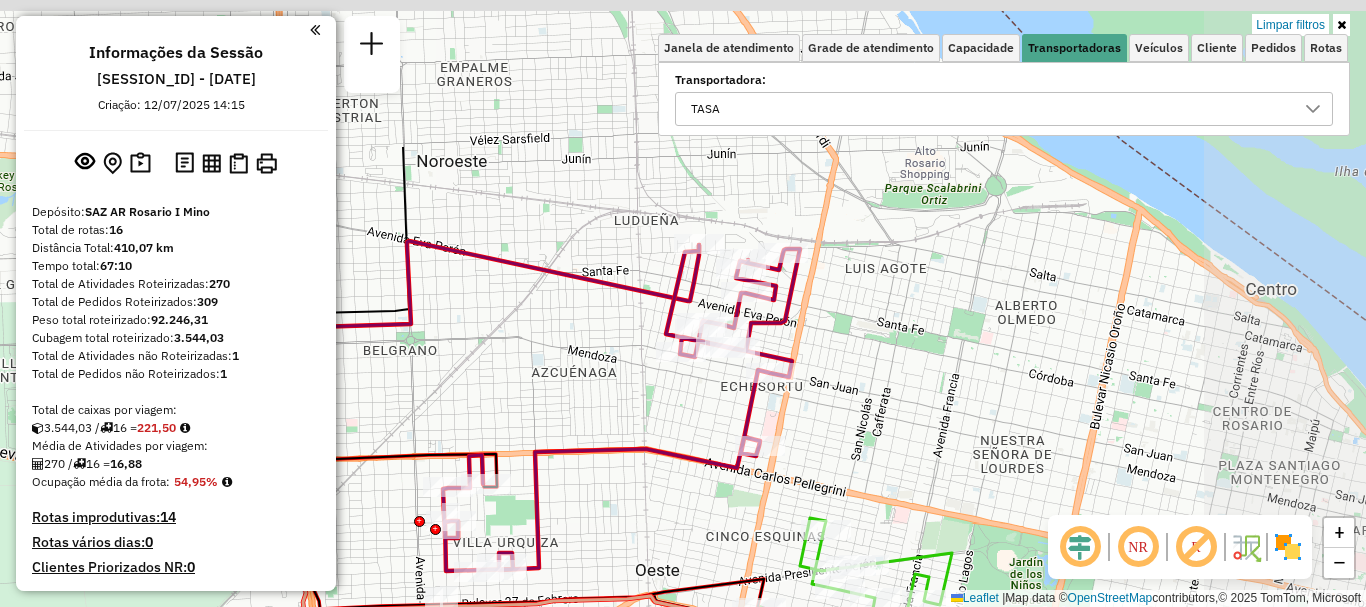 drag, startPoint x: 636, startPoint y: 519, endPoint x: 612, endPoint y: 546, distance: 36.124783 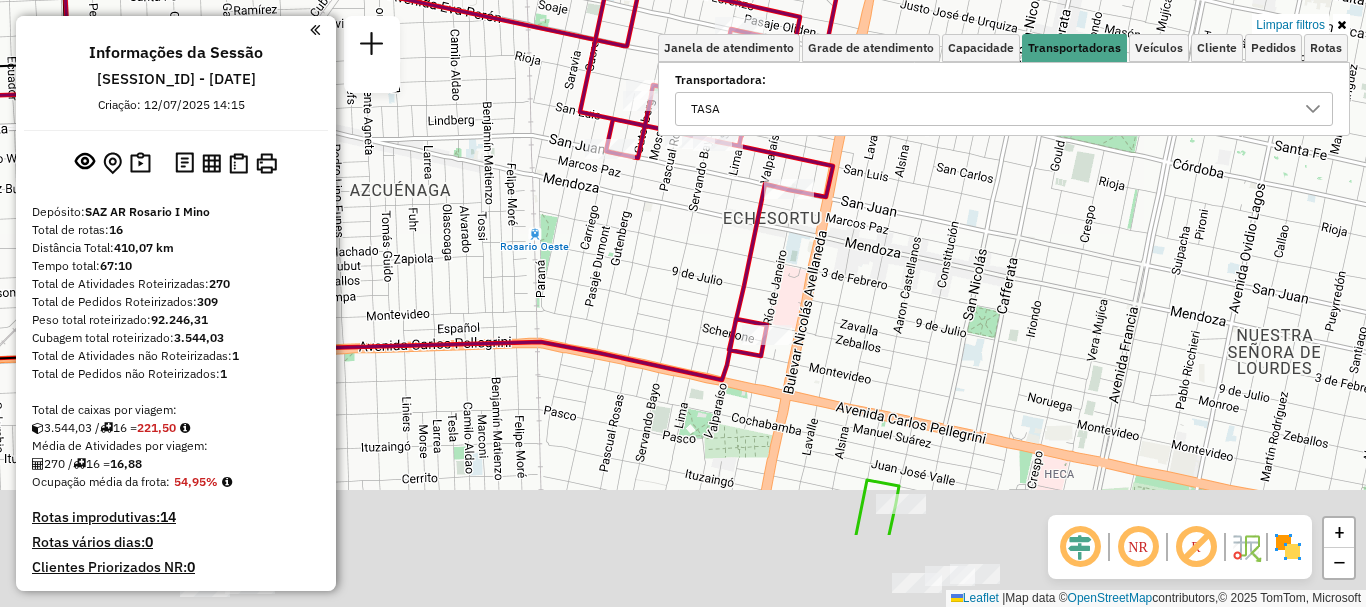 drag, startPoint x: 744, startPoint y: 512, endPoint x: 730, endPoint y: 341, distance: 171.57214 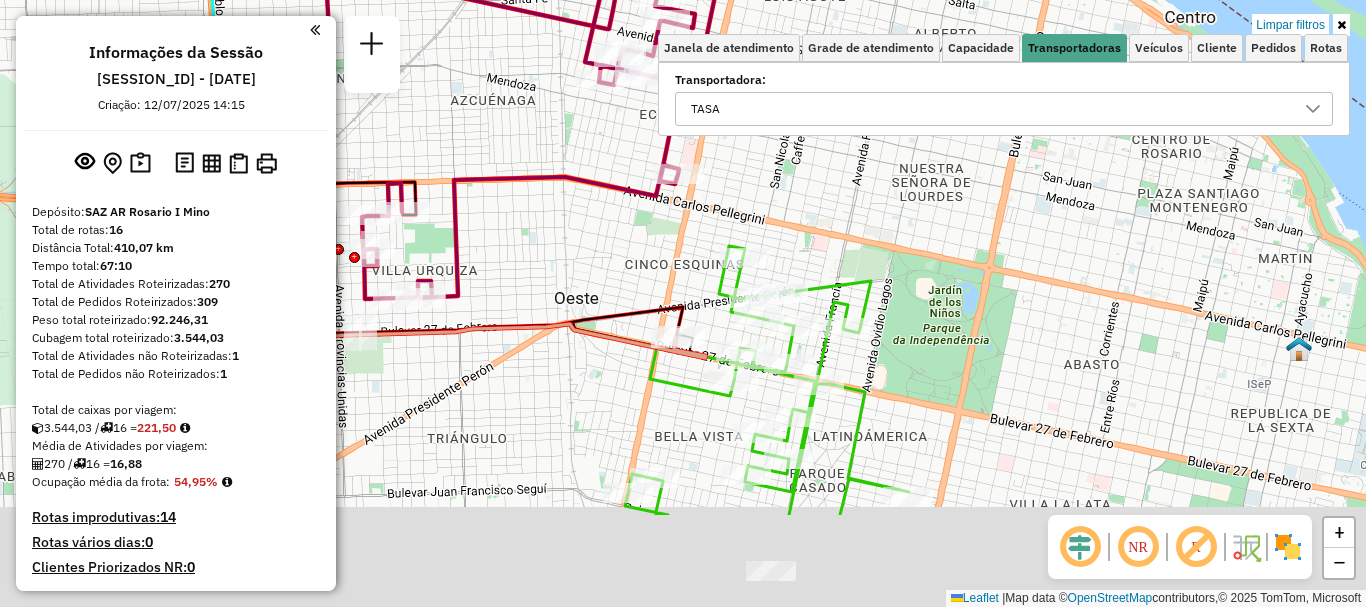 drag, startPoint x: 739, startPoint y: 433, endPoint x: 676, endPoint y: 280, distance: 165.46298 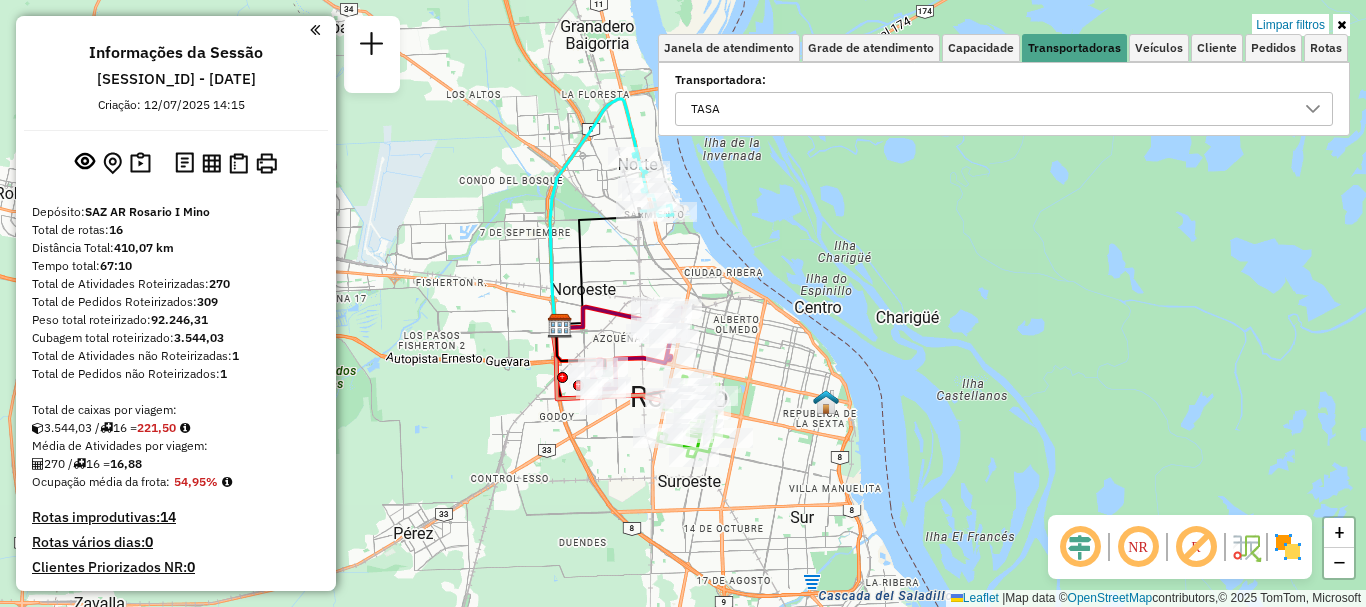drag, startPoint x: 738, startPoint y: 297, endPoint x: 711, endPoint y: 271, distance: 37.48333 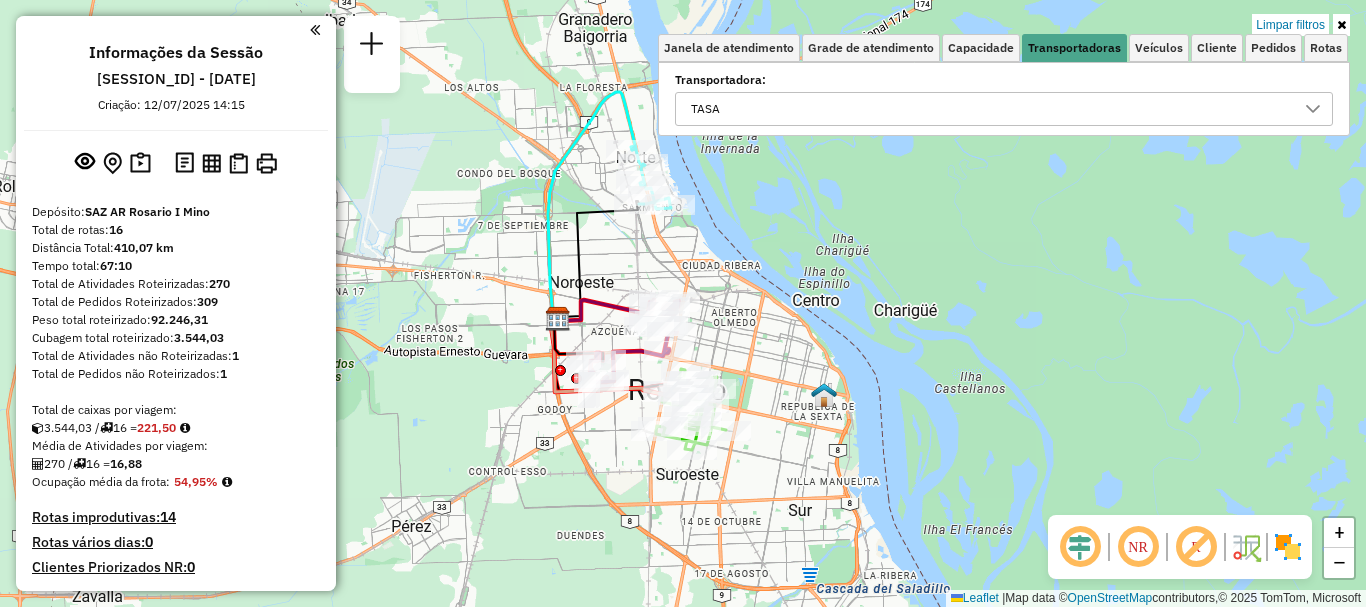 click 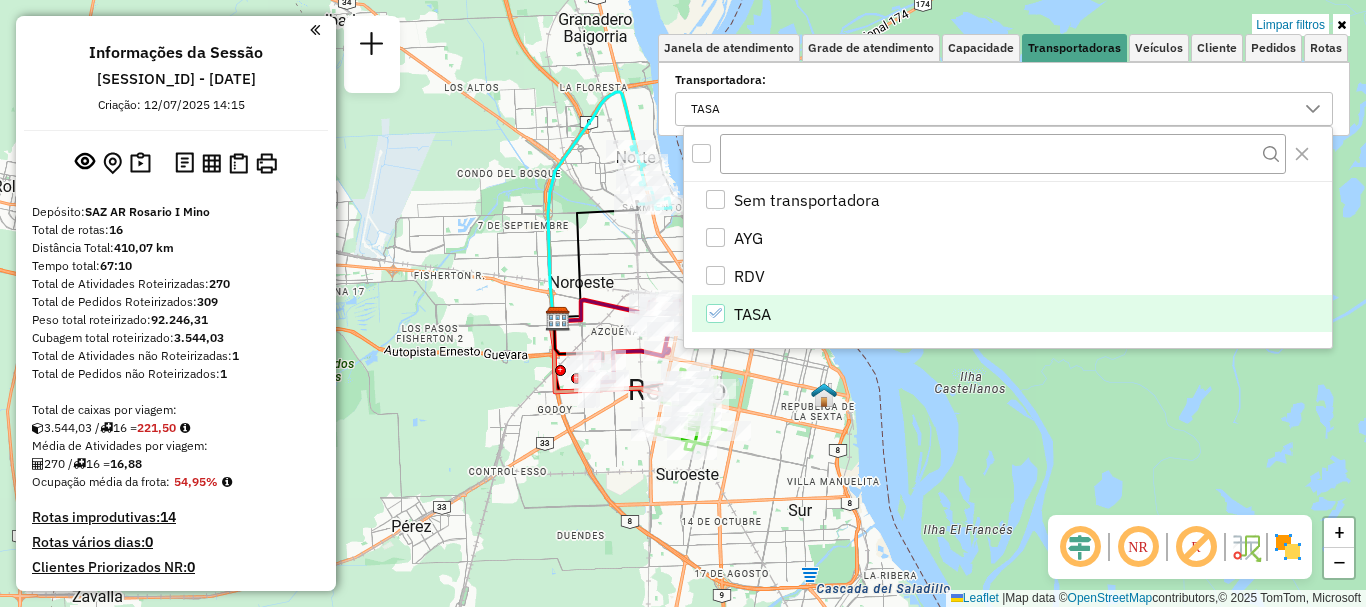 click 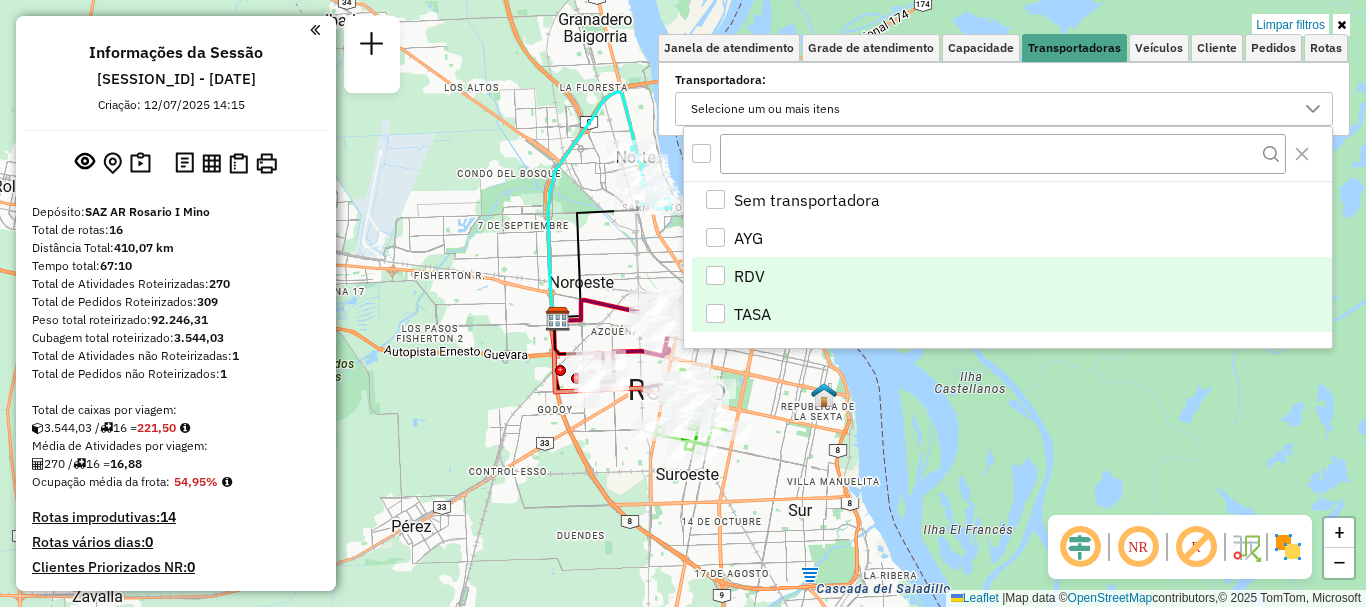 click at bounding box center [715, 275] 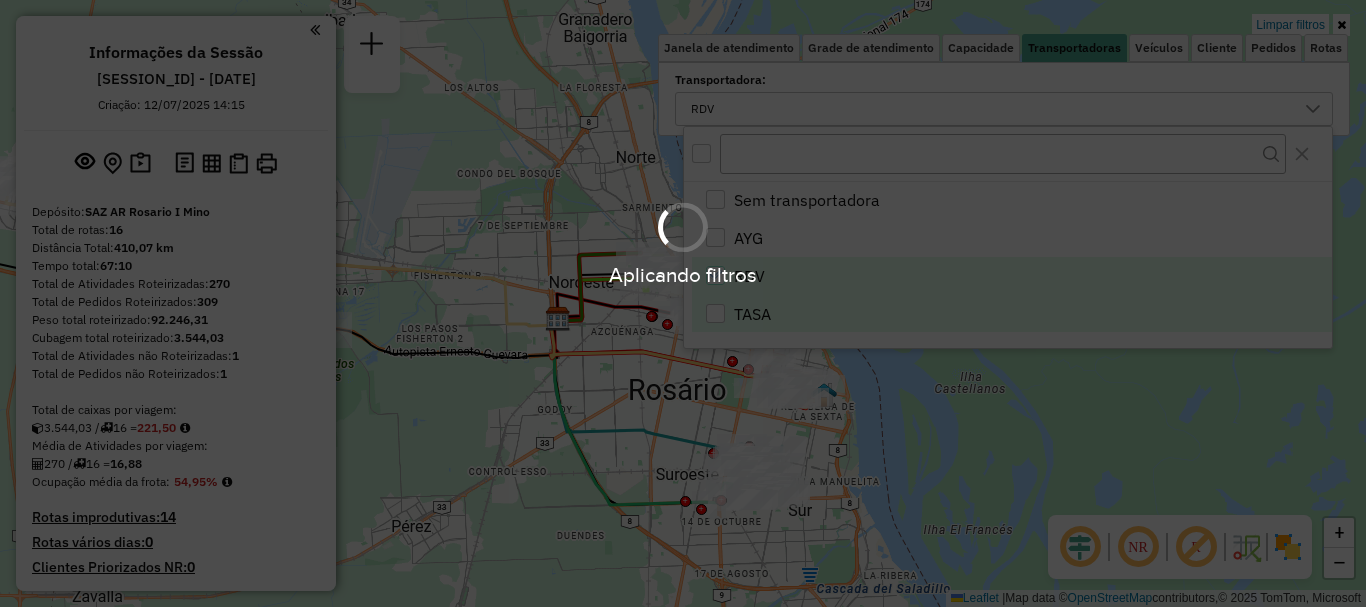 click on "Aplicando filtros" at bounding box center [683, 303] 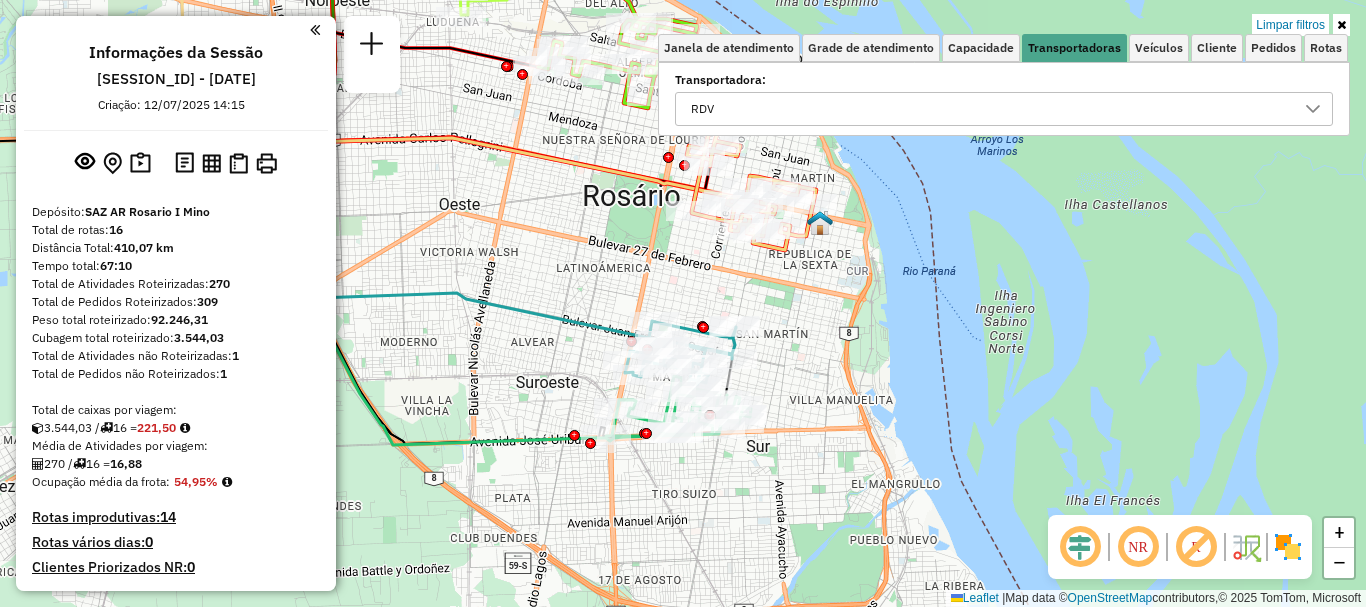 drag, startPoint x: 842, startPoint y: 347, endPoint x: 889, endPoint y: 250, distance: 107.78683 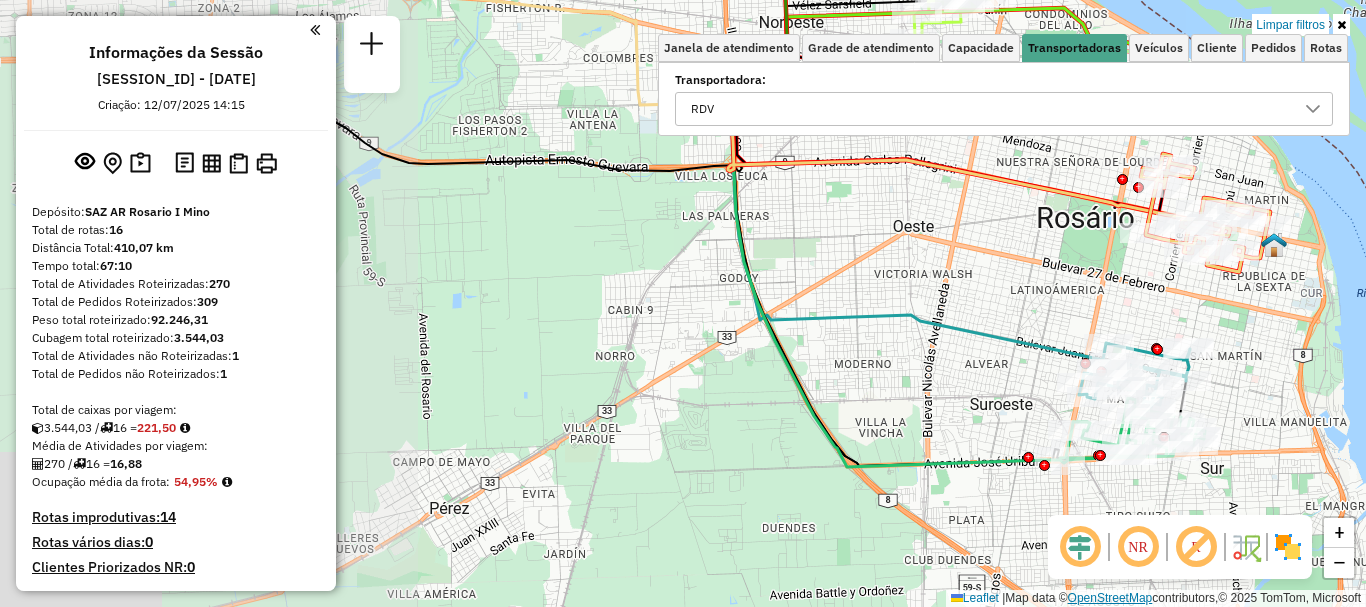 drag, startPoint x: 943, startPoint y: 354, endPoint x: 1125, endPoint y: 604, distance: 309.2313 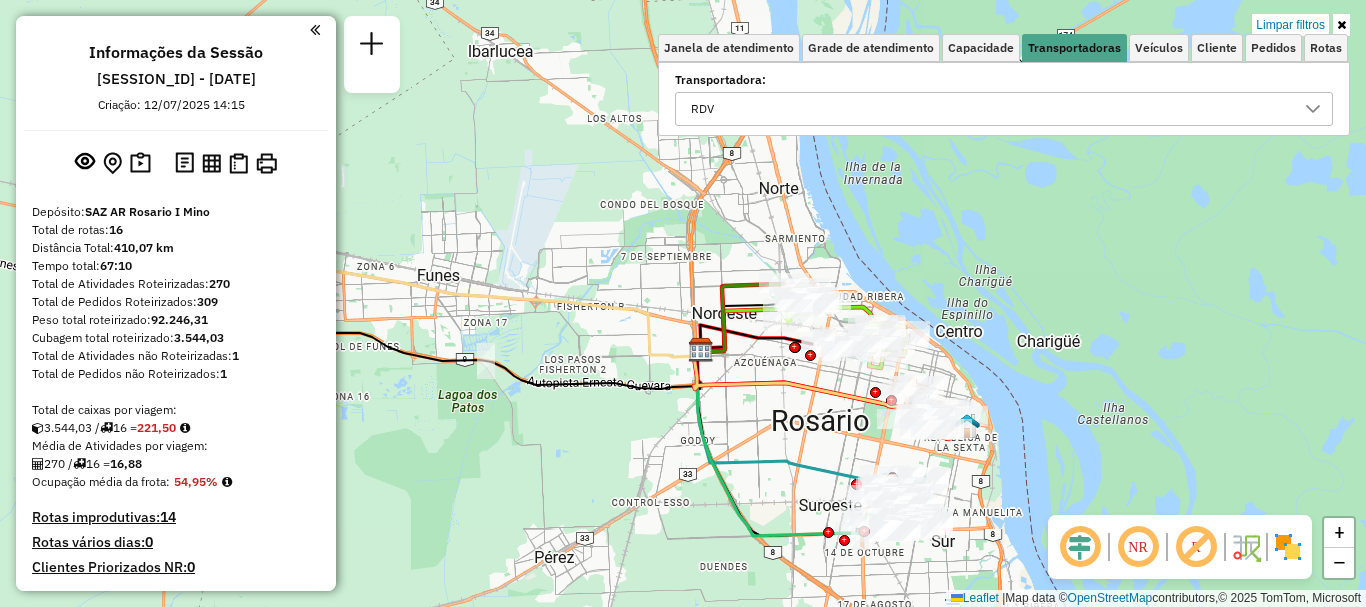 drag, startPoint x: 746, startPoint y: 517, endPoint x: 665, endPoint y: 508, distance: 81.49847 